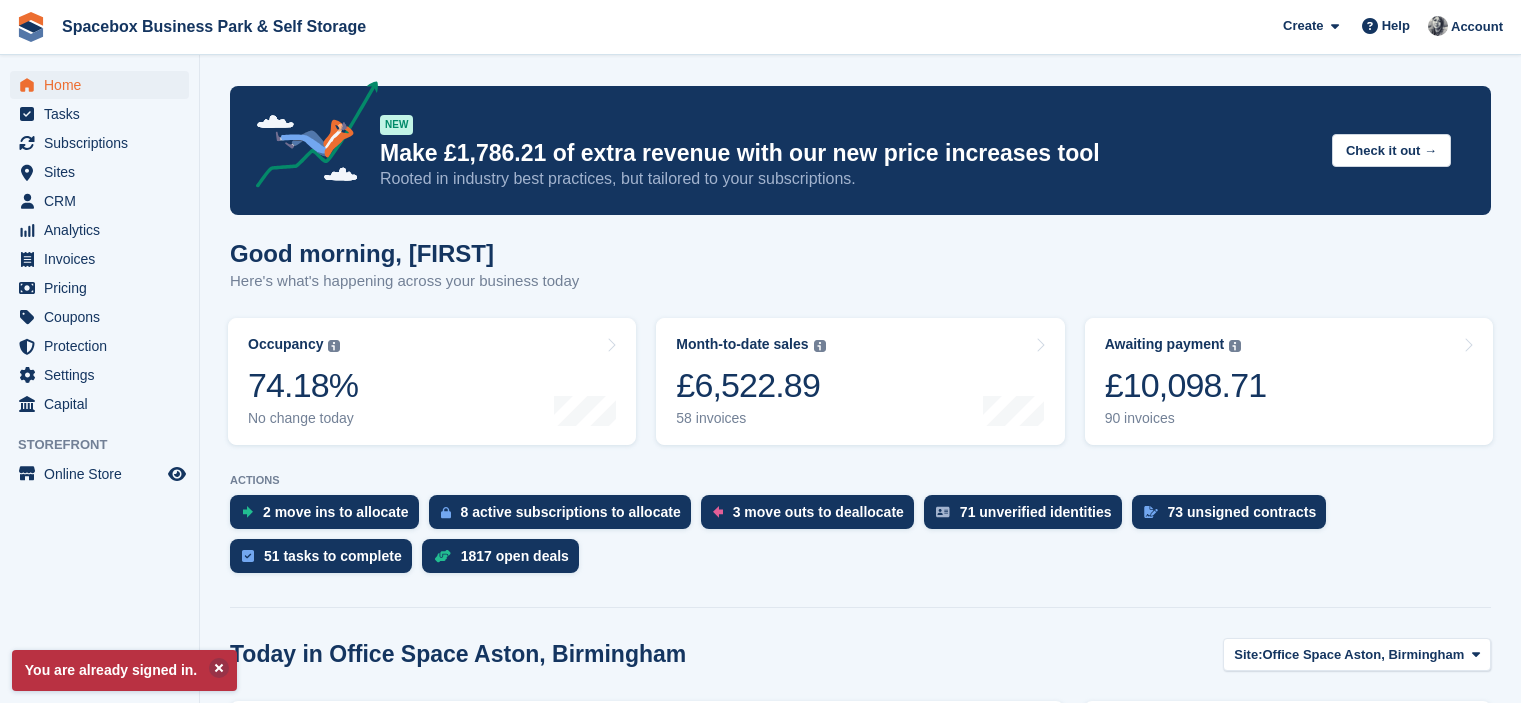 scroll, scrollTop: 0, scrollLeft: 0, axis: both 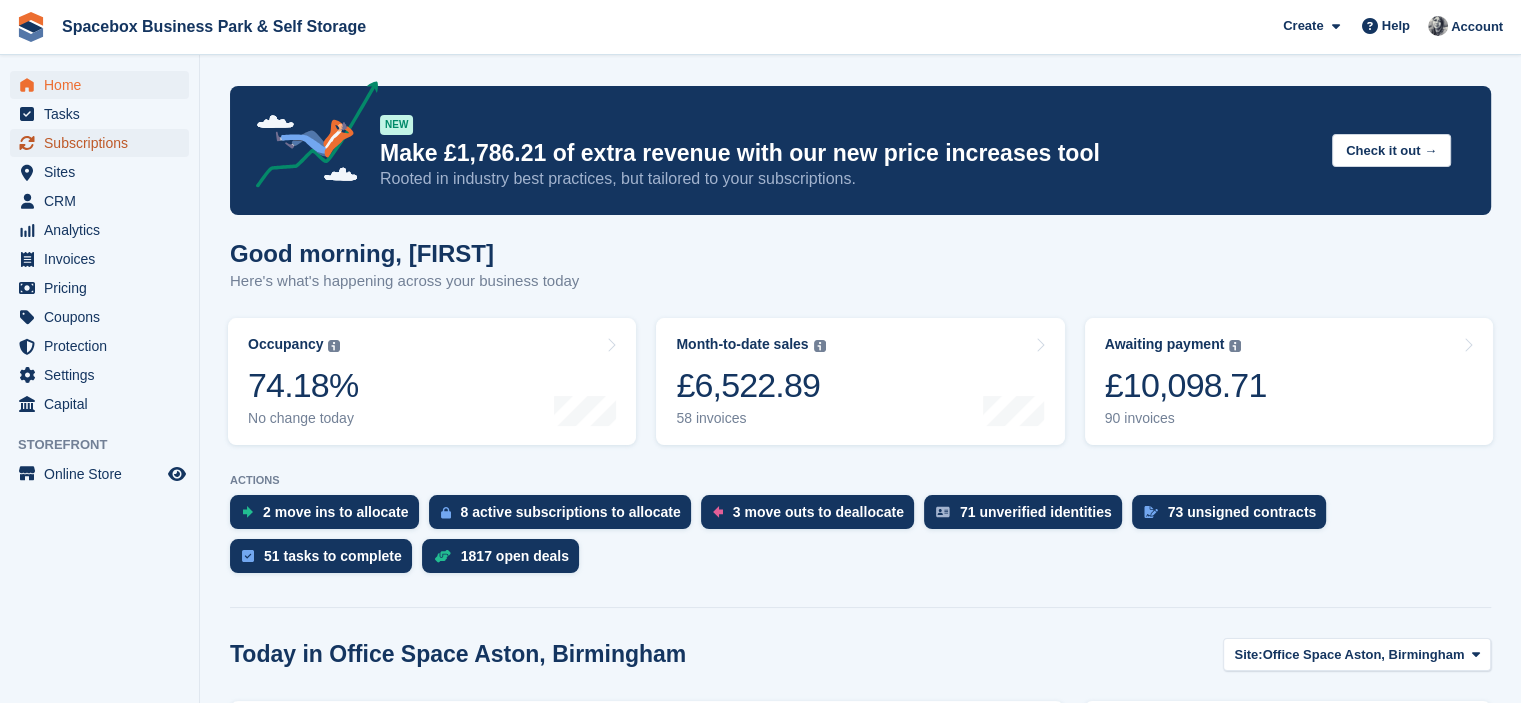 click on "Subscriptions" at bounding box center (104, 143) 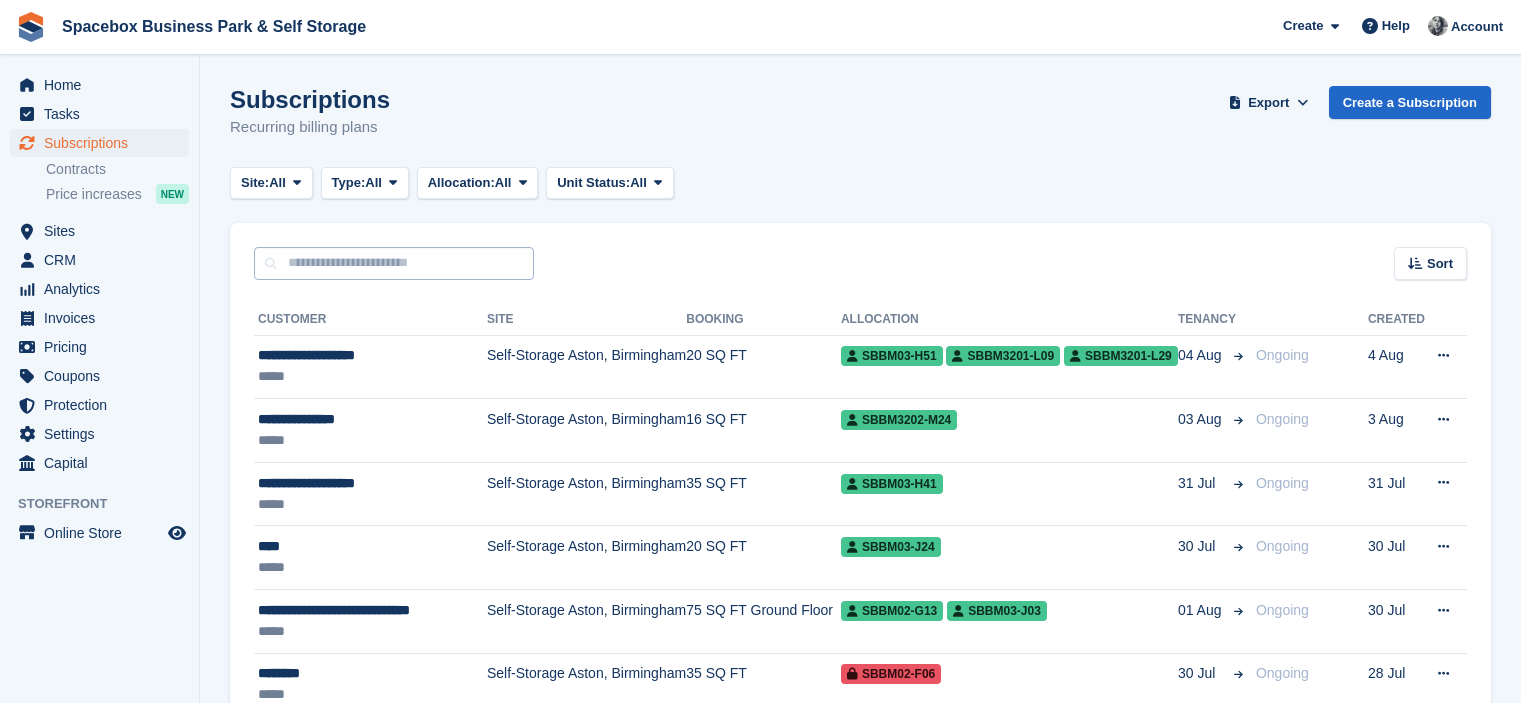scroll, scrollTop: 0, scrollLeft: 0, axis: both 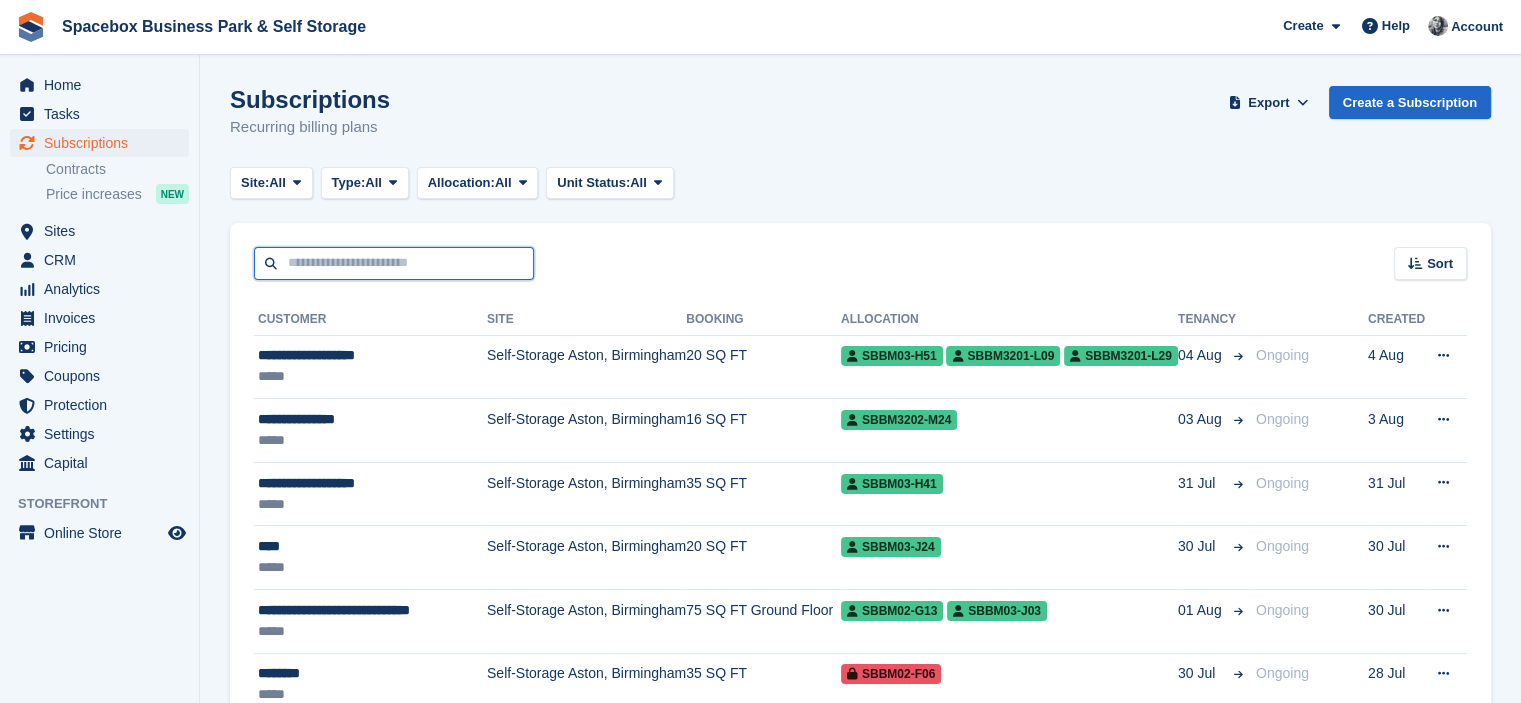 click at bounding box center [394, 263] 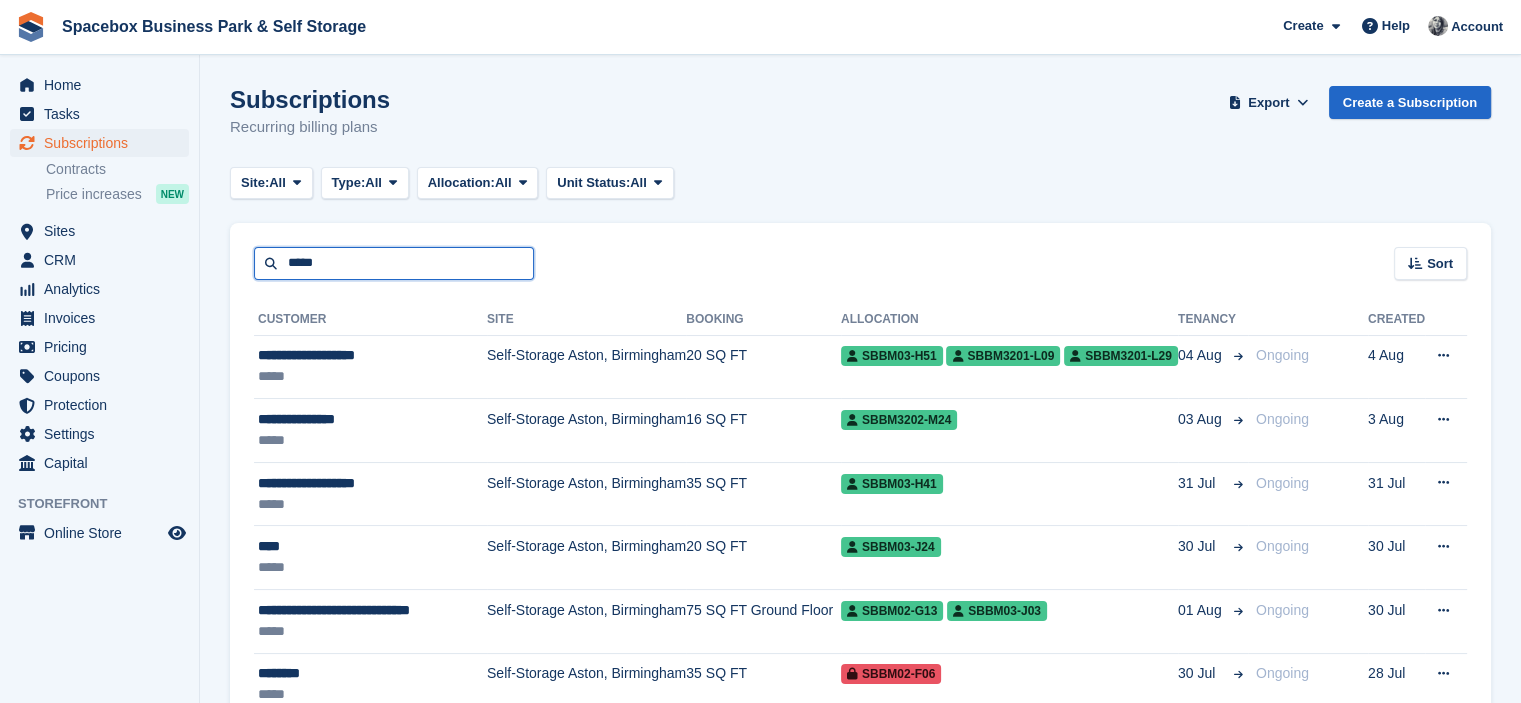 type on "*****" 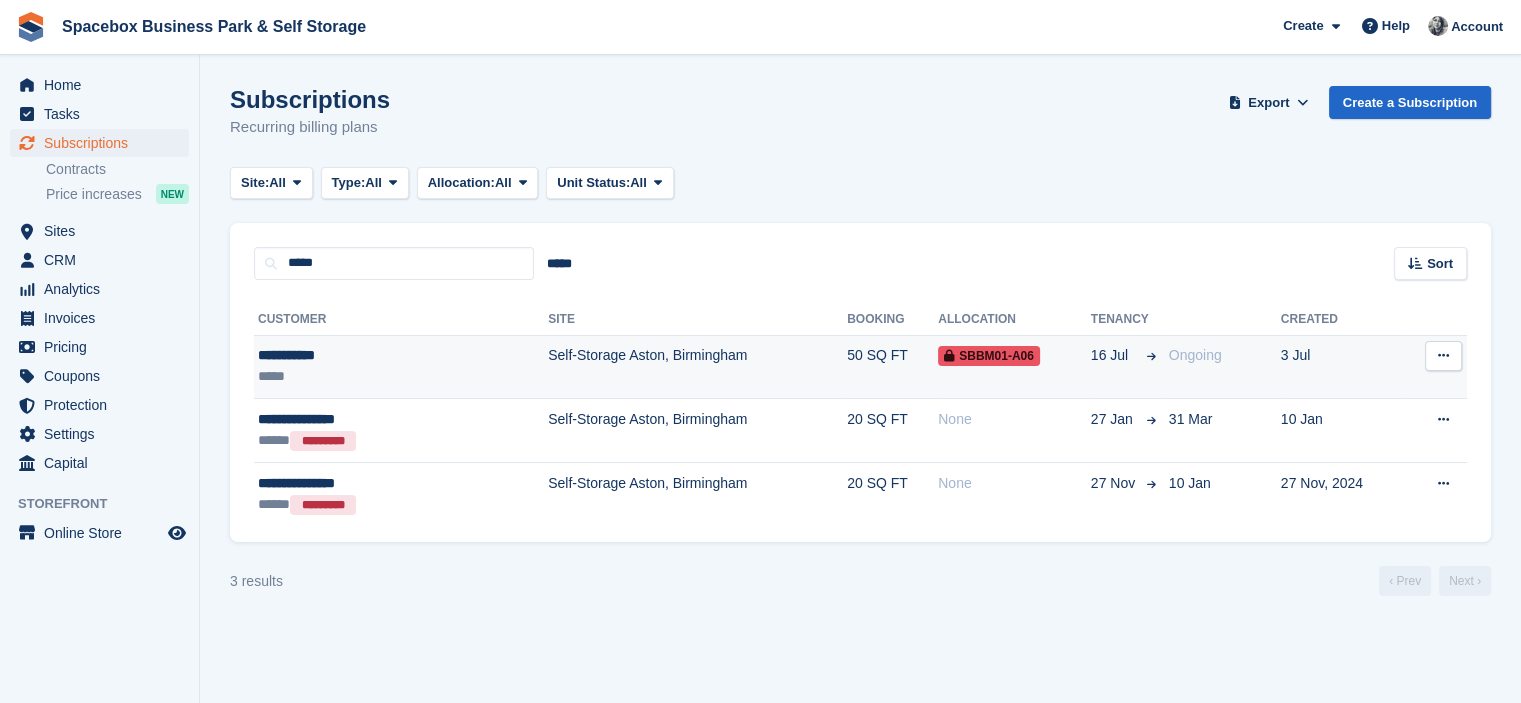 click on "Self-Storage Aston, Birmingham" at bounding box center [697, 367] 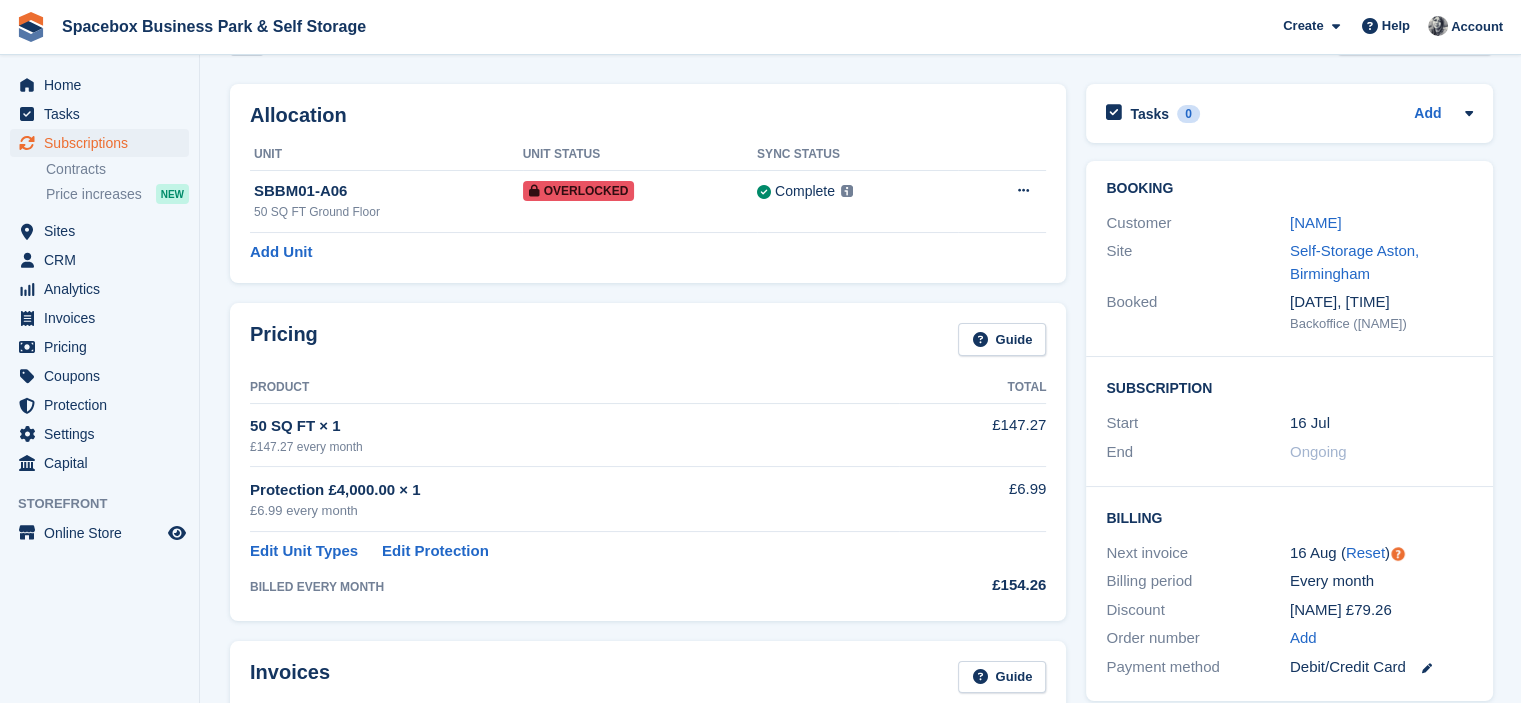 scroll, scrollTop: 0, scrollLeft: 0, axis: both 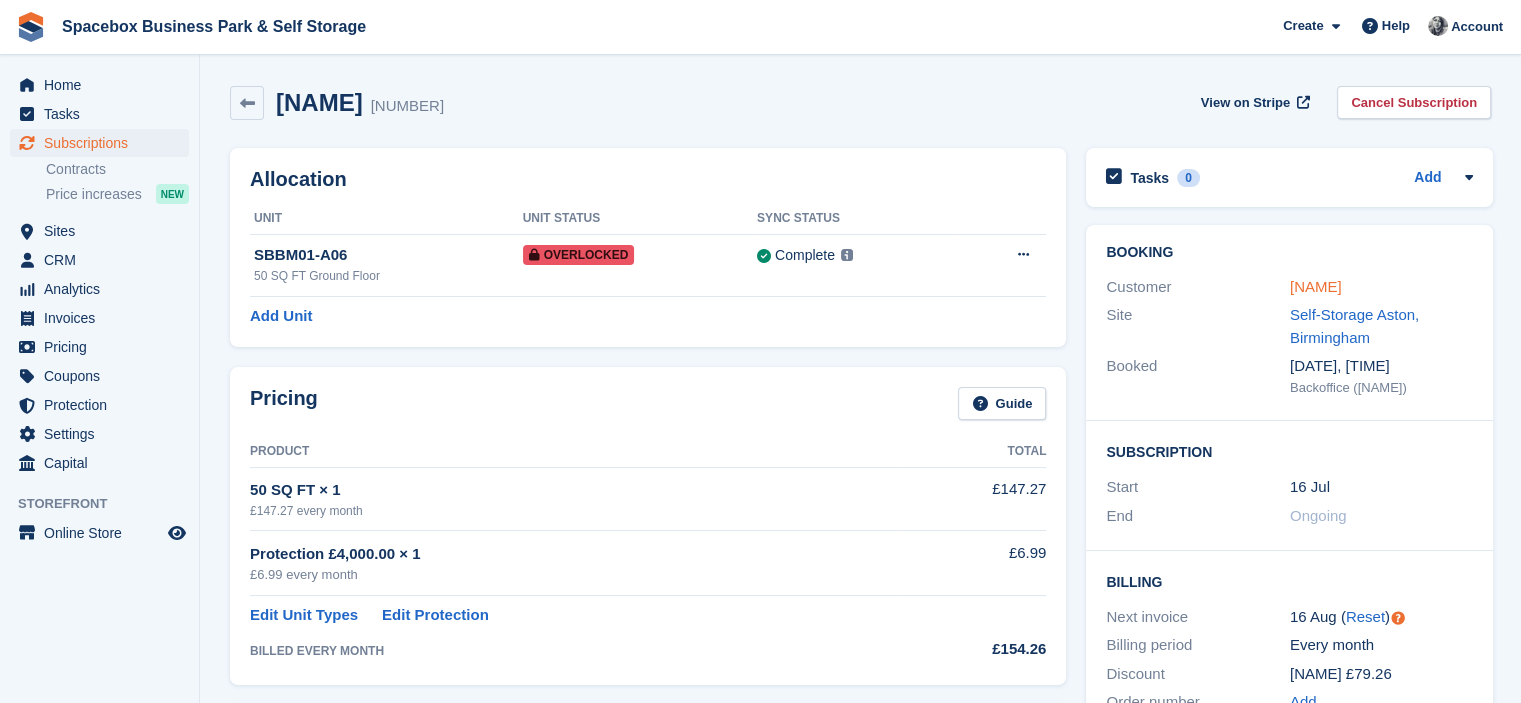 click on "Fiona Harte" at bounding box center (1316, 286) 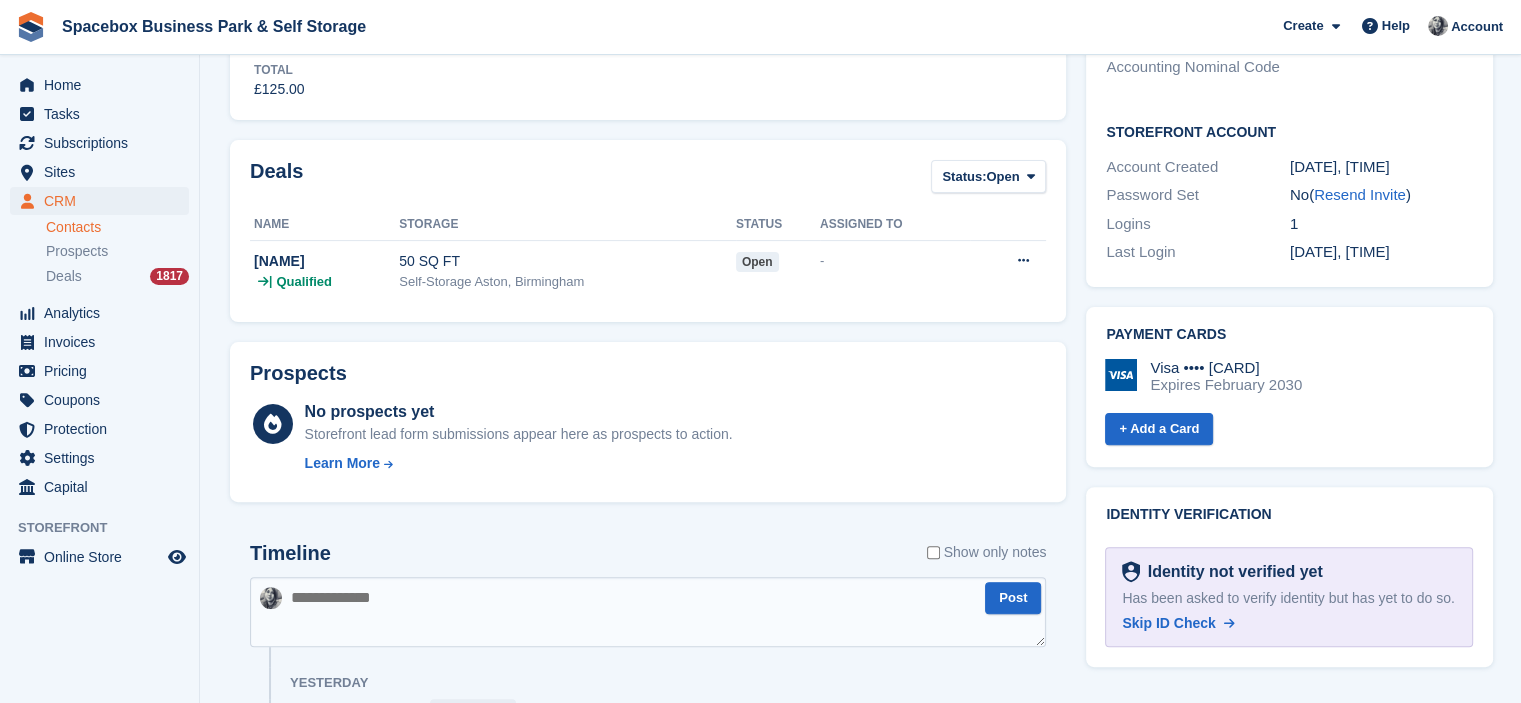scroll, scrollTop: 0, scrollLeft: 0, axis: both 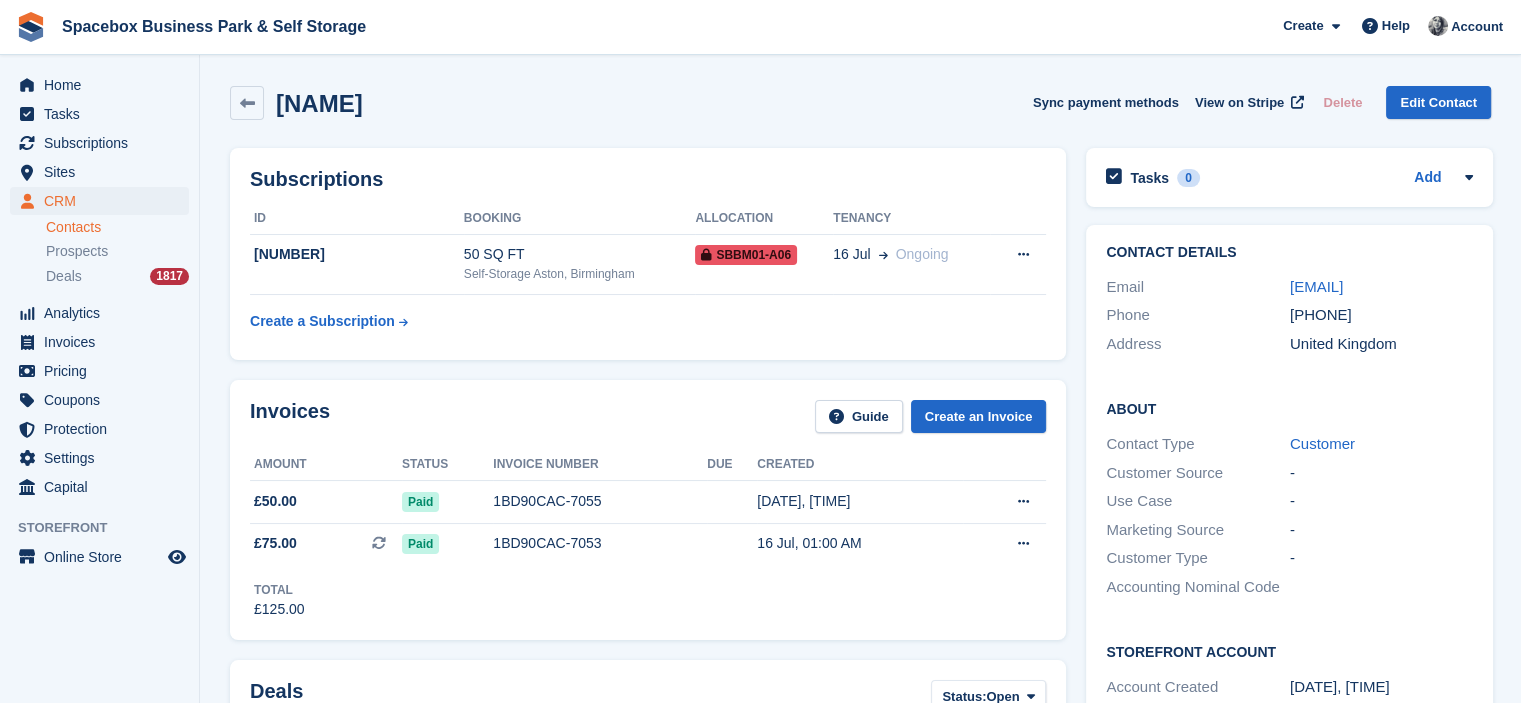 drag, startPoint x: 420, startPoint y: 112, endPoint x: 471, endPoint y: 115, distance: 51.088158 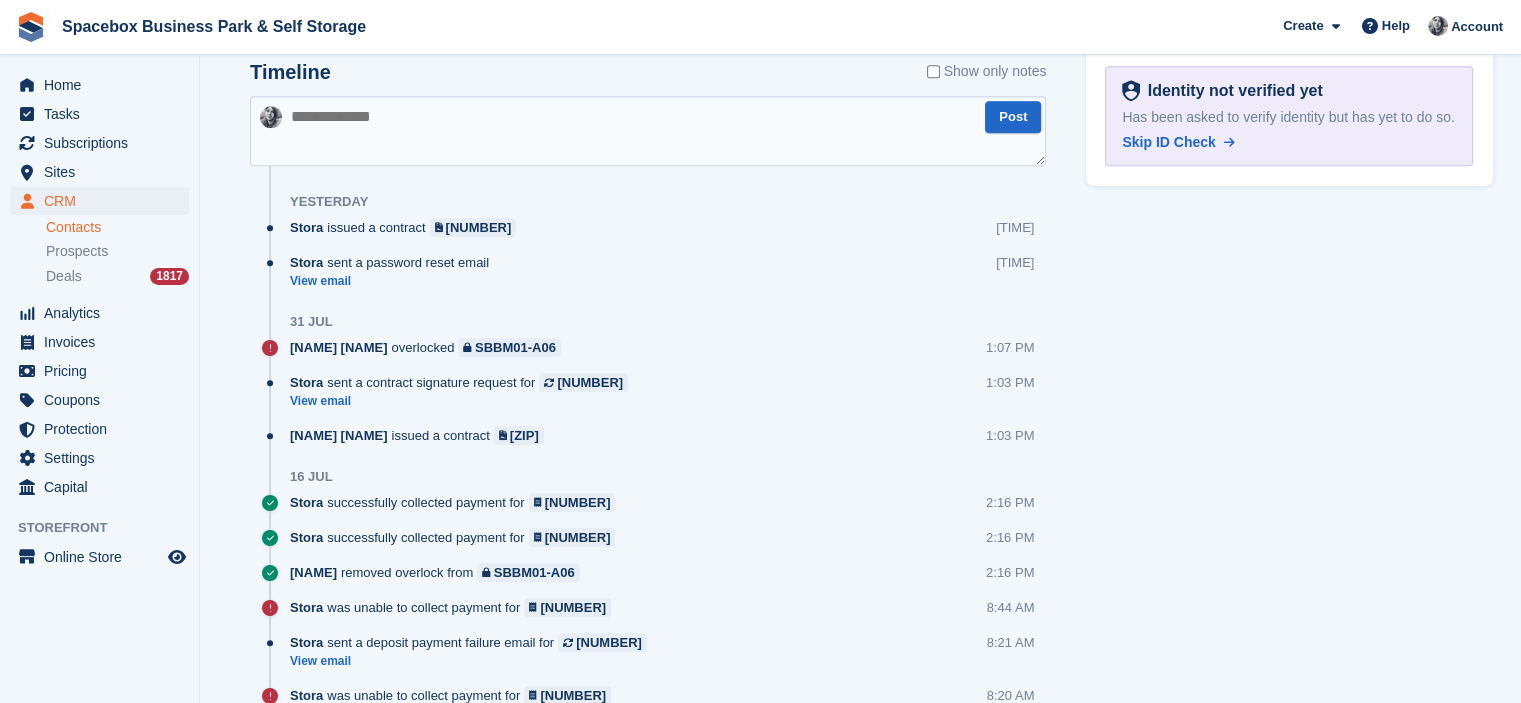 scroll, scrollTop: 1000, scrollLeft: 0, axis: vertical 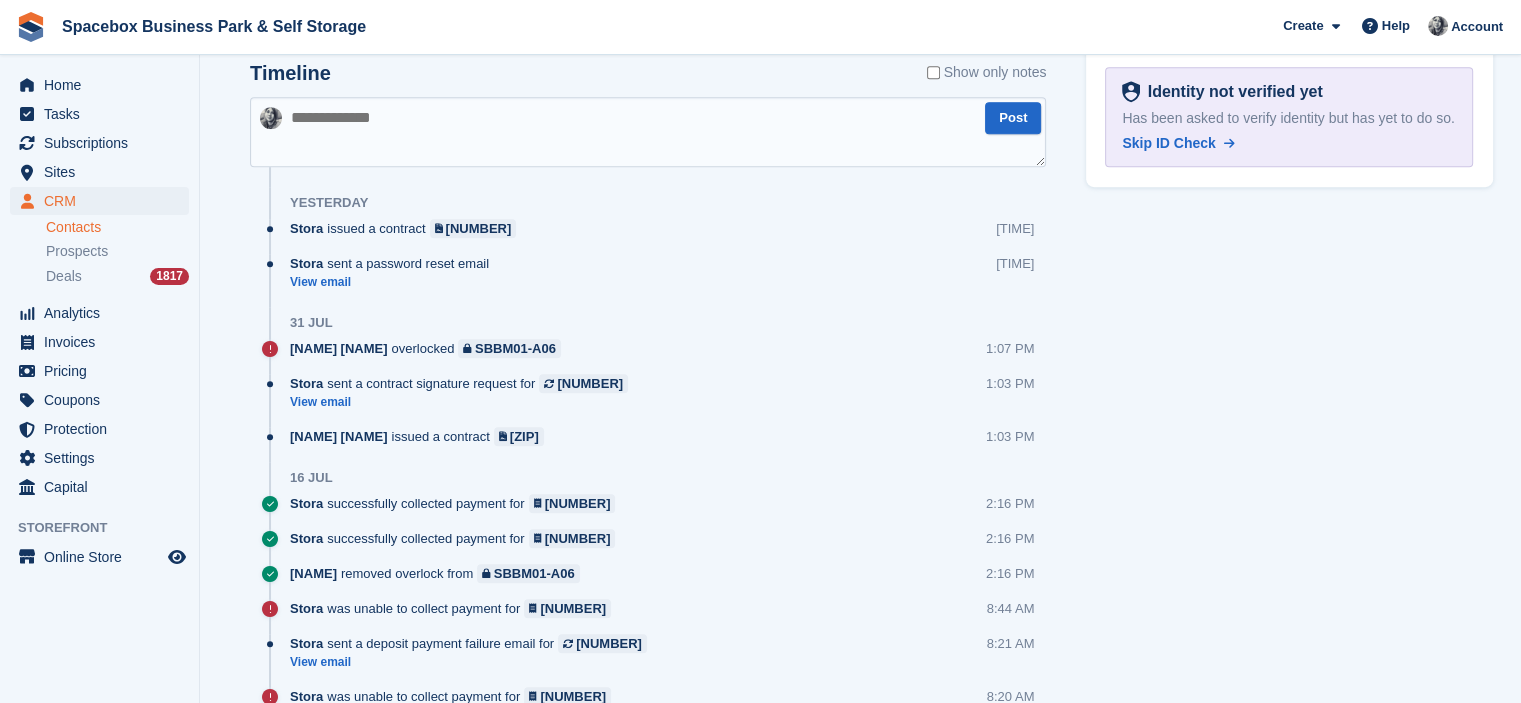 drag, startPoint x: 1143, startPoint y: 144, endPoint x: 851, endPoint y: 132, distance: 292.24646 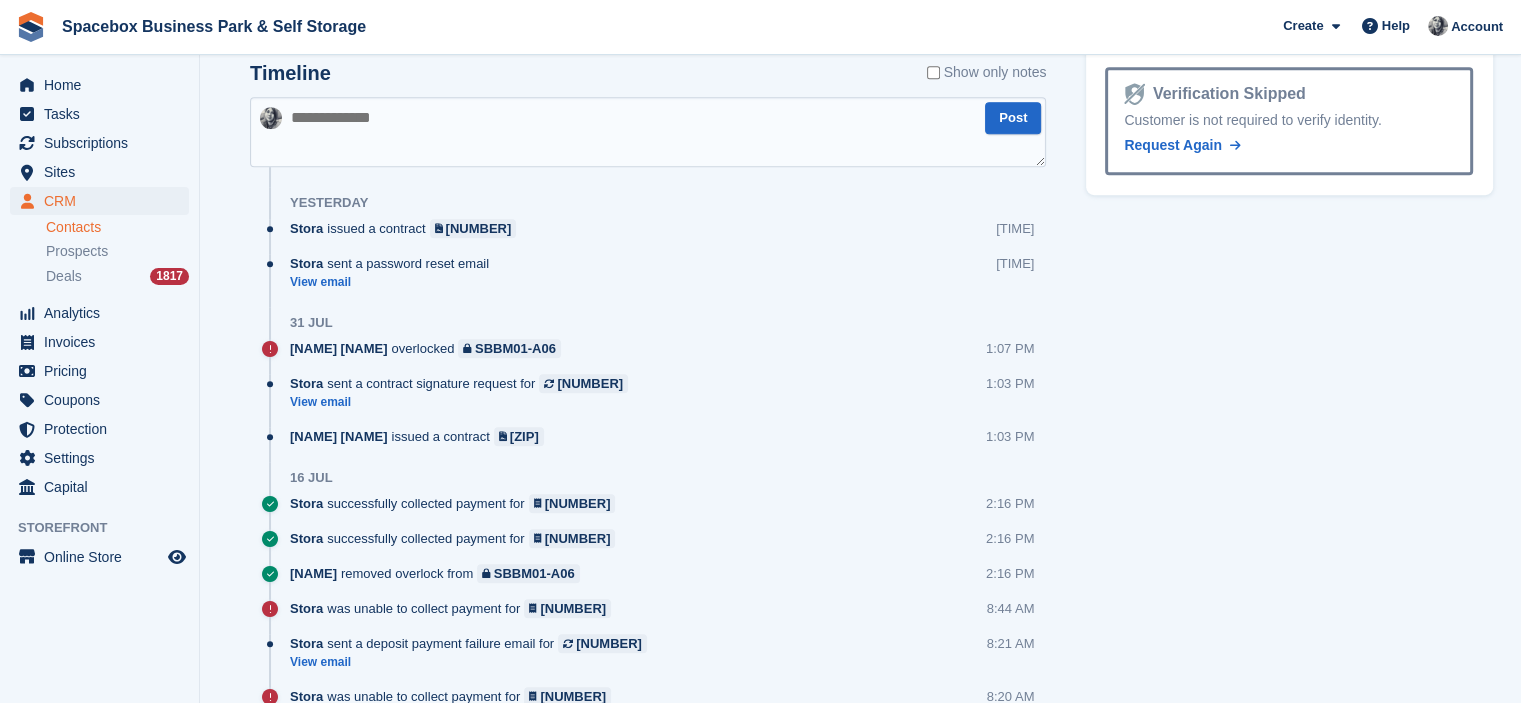 click at bounding box center (648, 132) 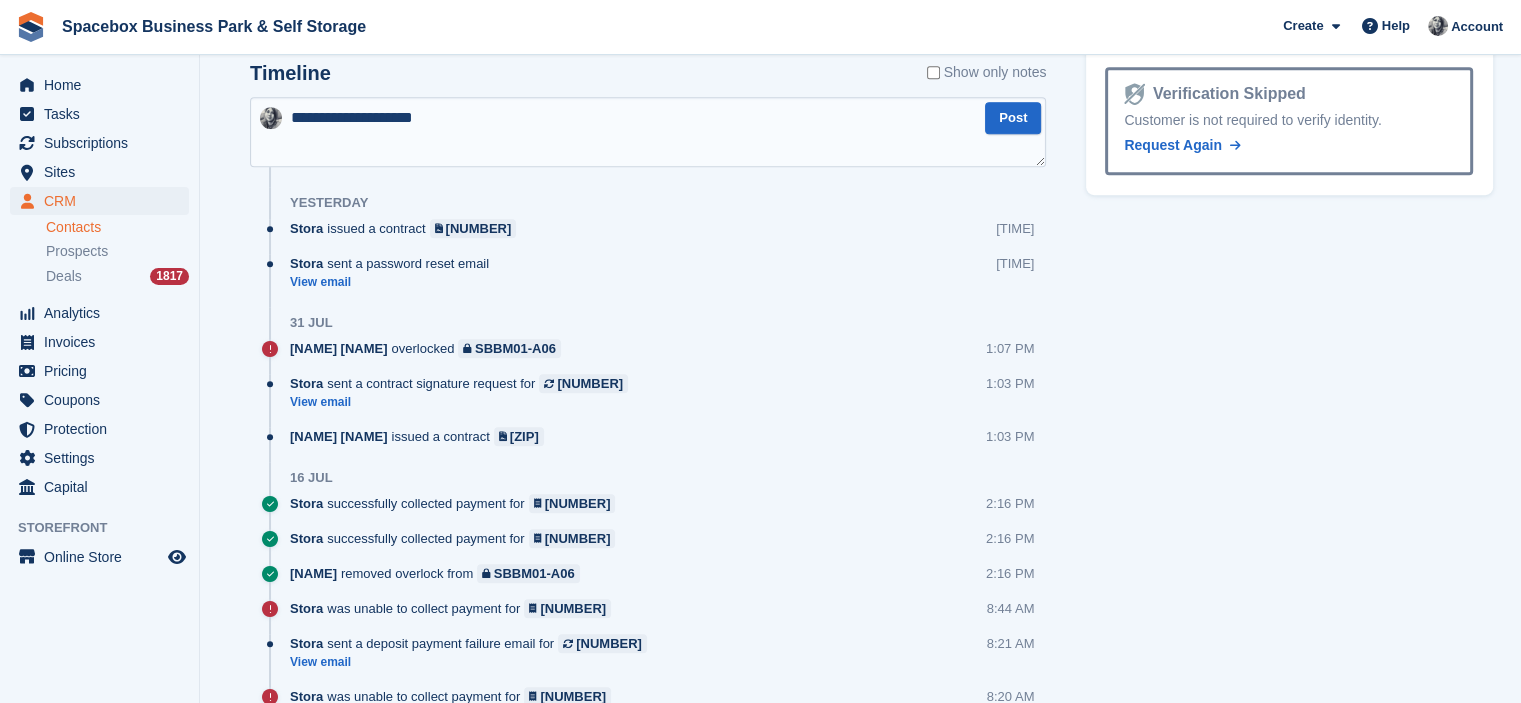 type on "**********" 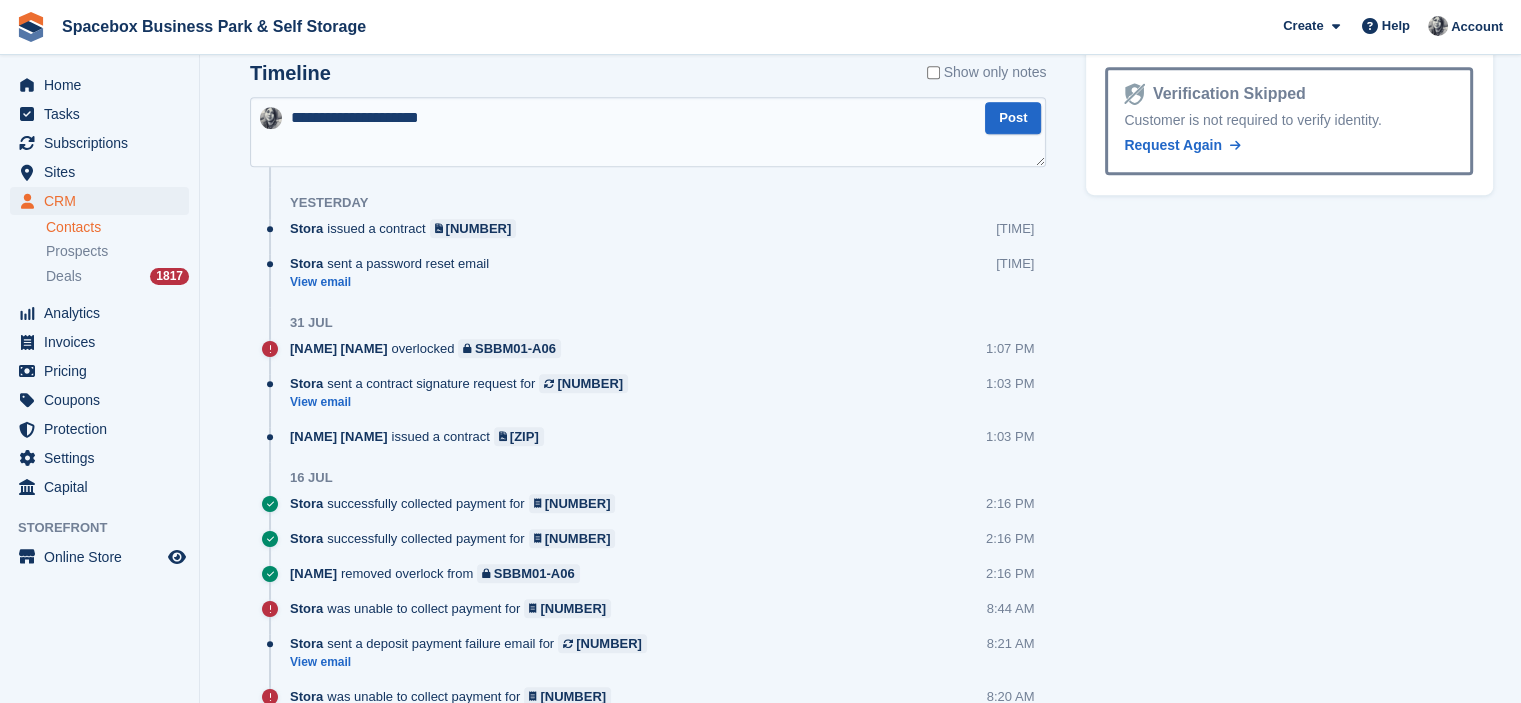 type 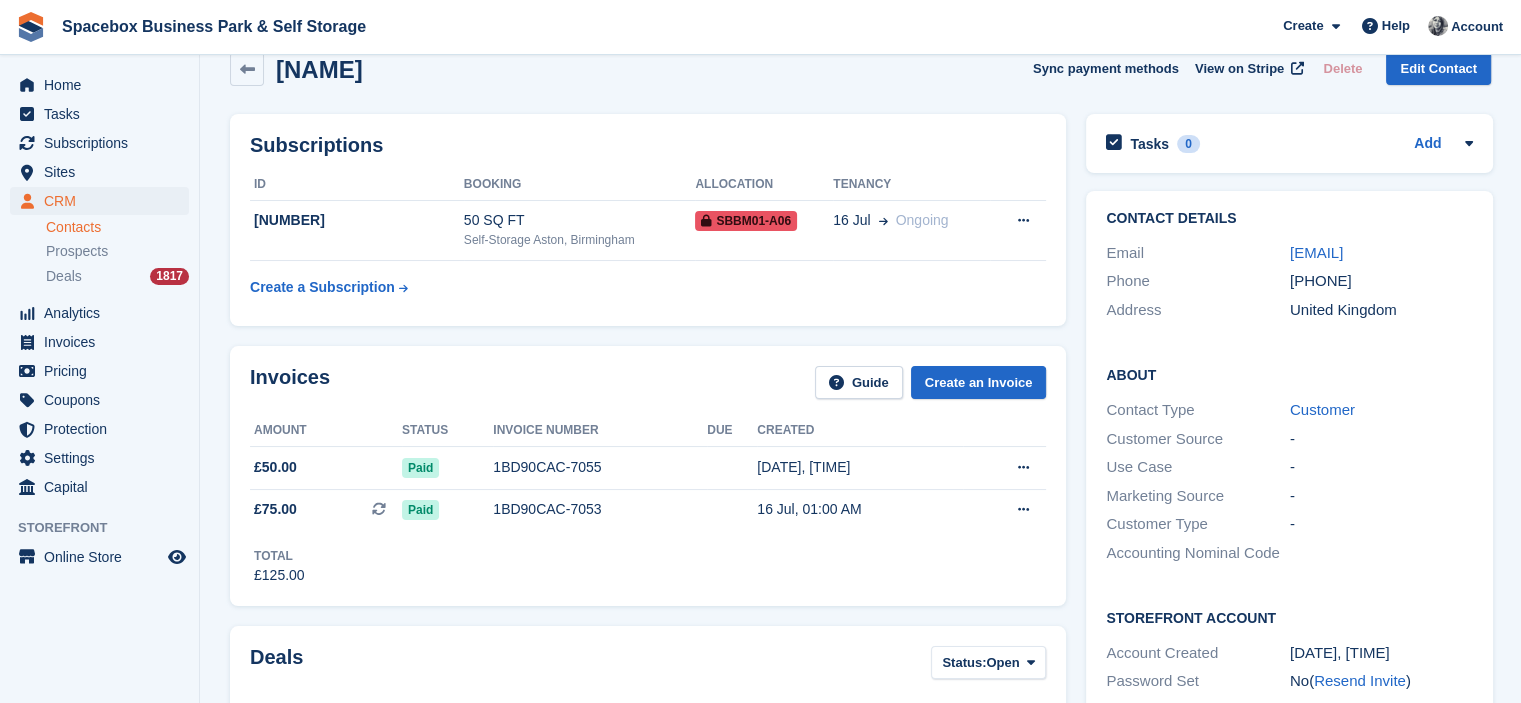 scroll, scrollTop: 0, scrollLeft: 0, axis: both 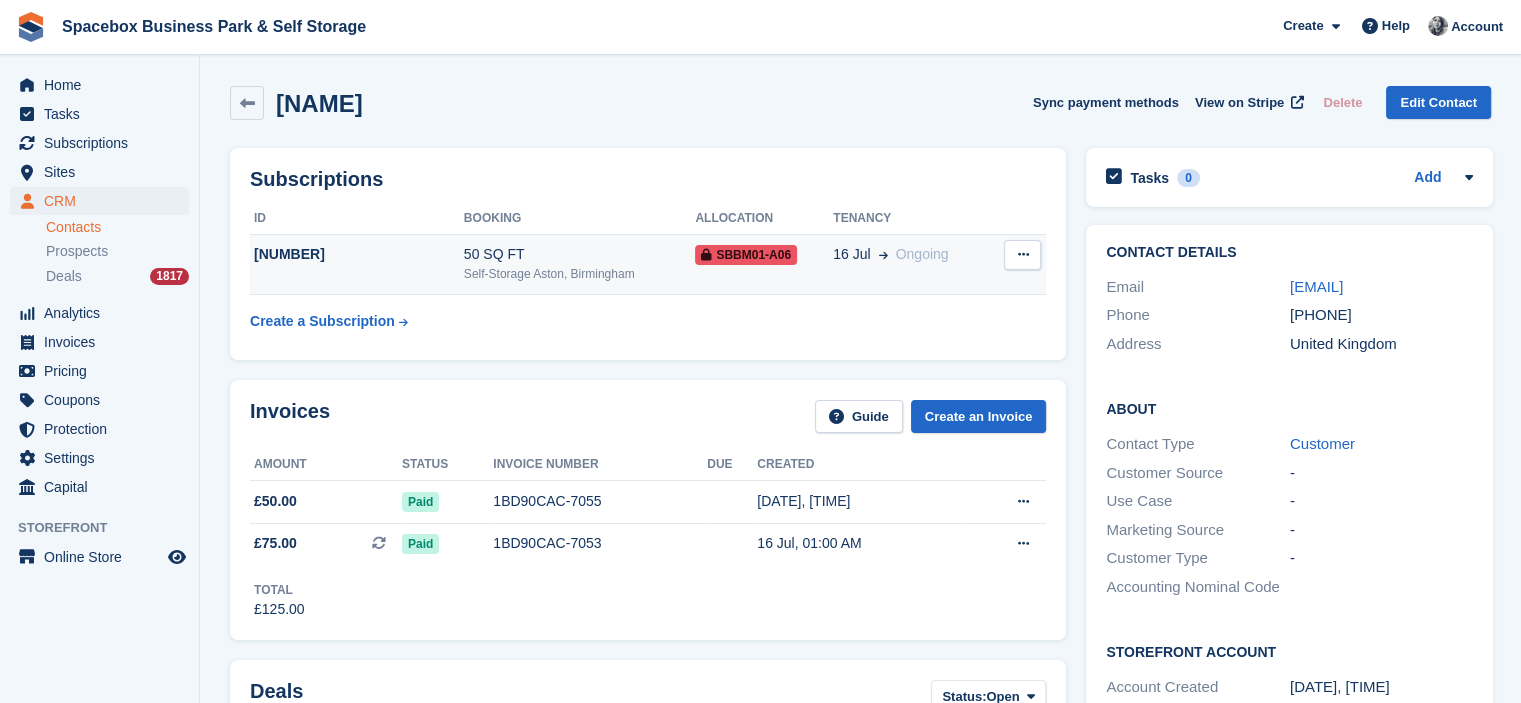 click on "50 SQ FT
Self-Storage Aston, Birmingham" at bounding box center [580, 264] 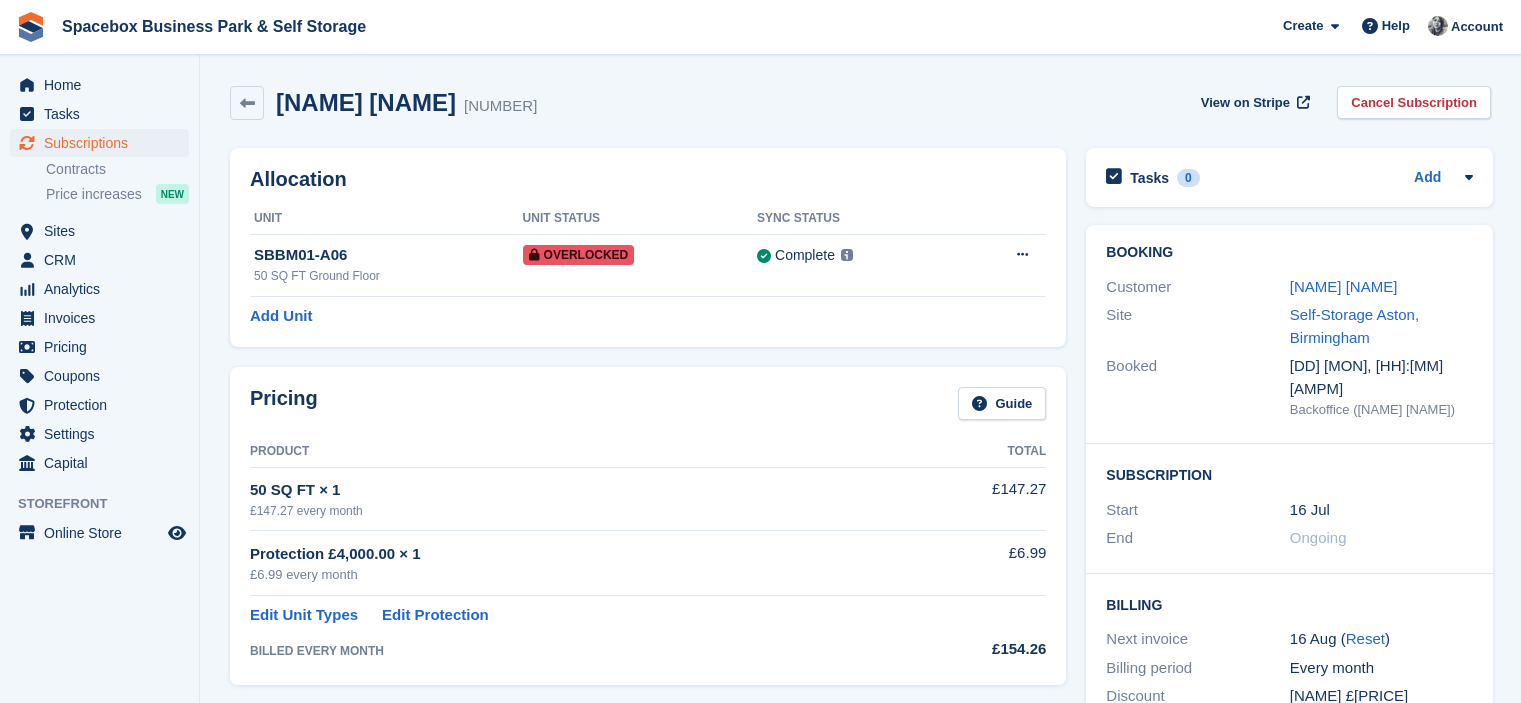 scroll, scrollTop: 1134, scrollLeft: 0, axis: vertical 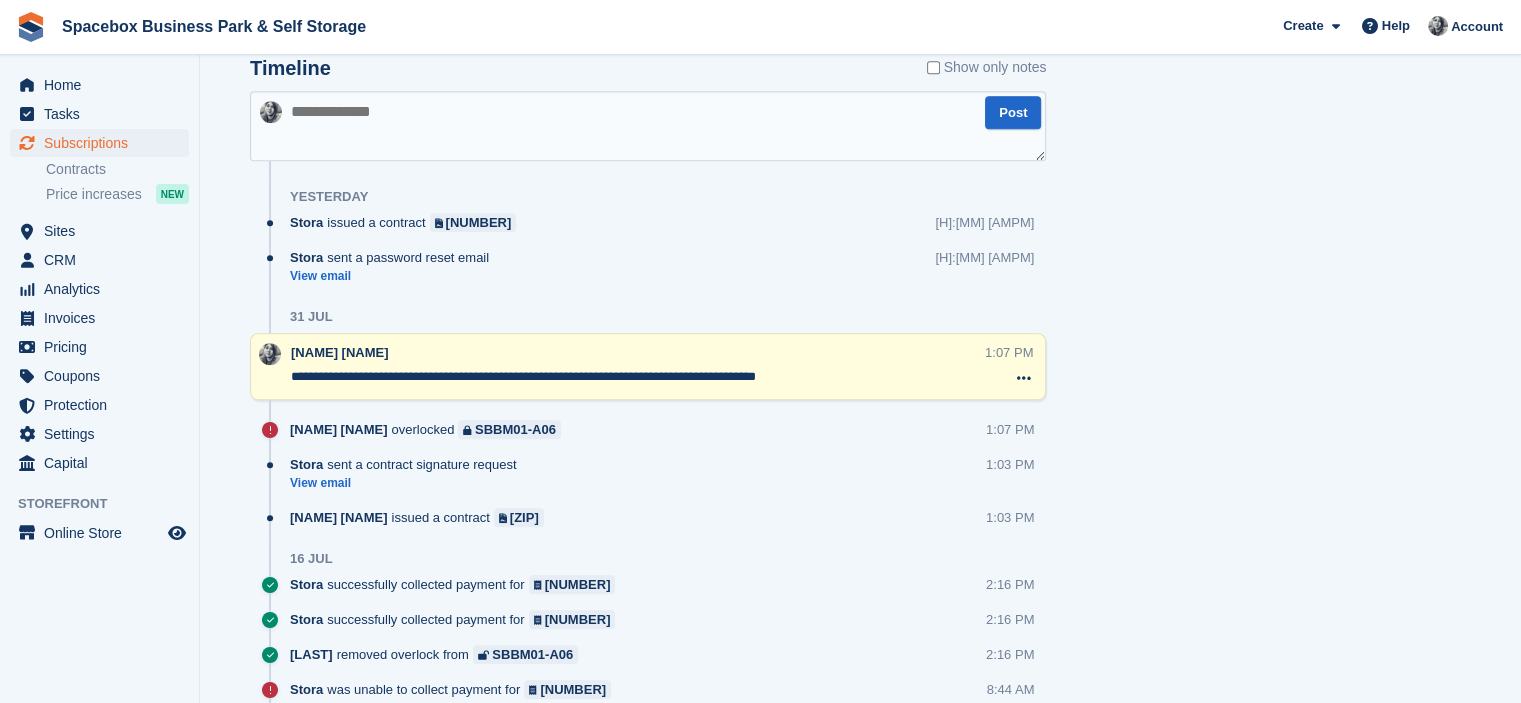 click at bounding box center [648, 126] 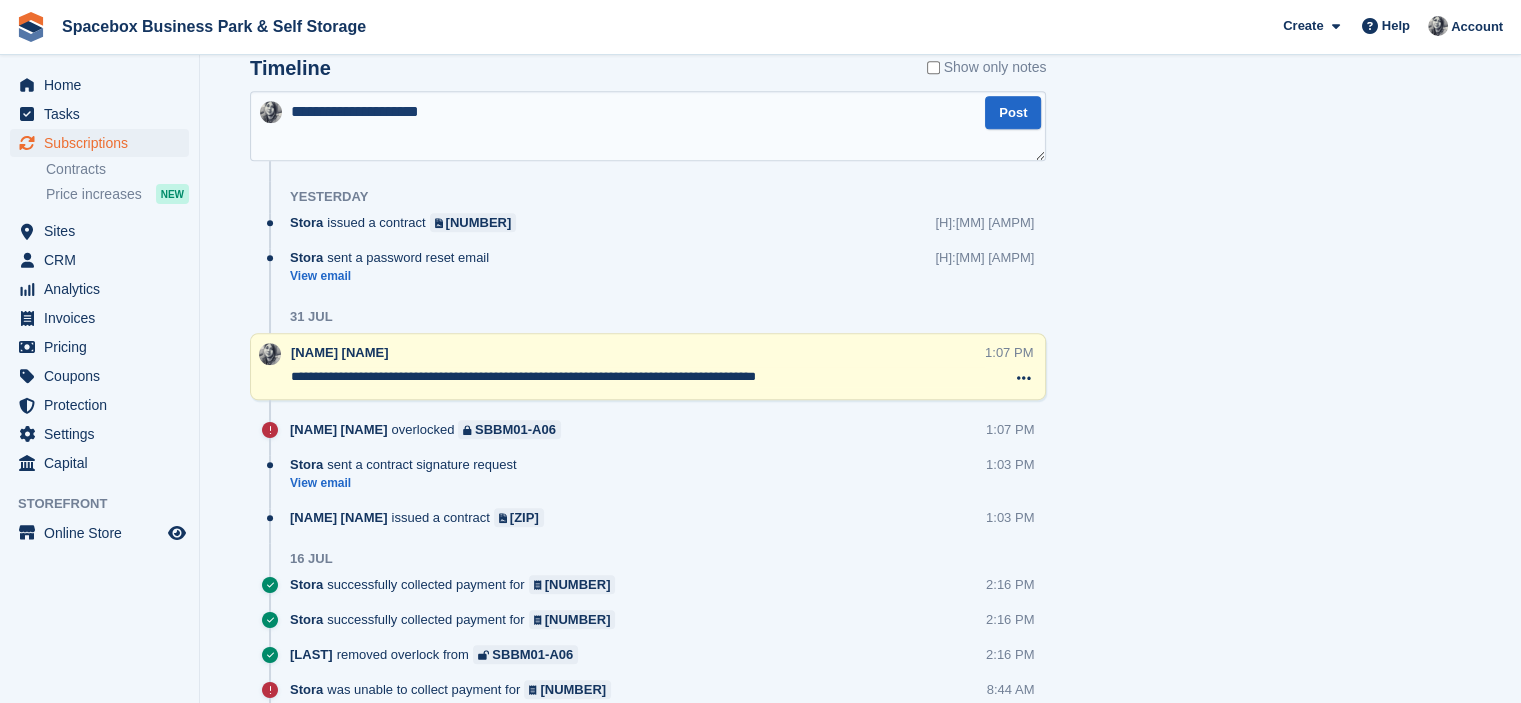 type 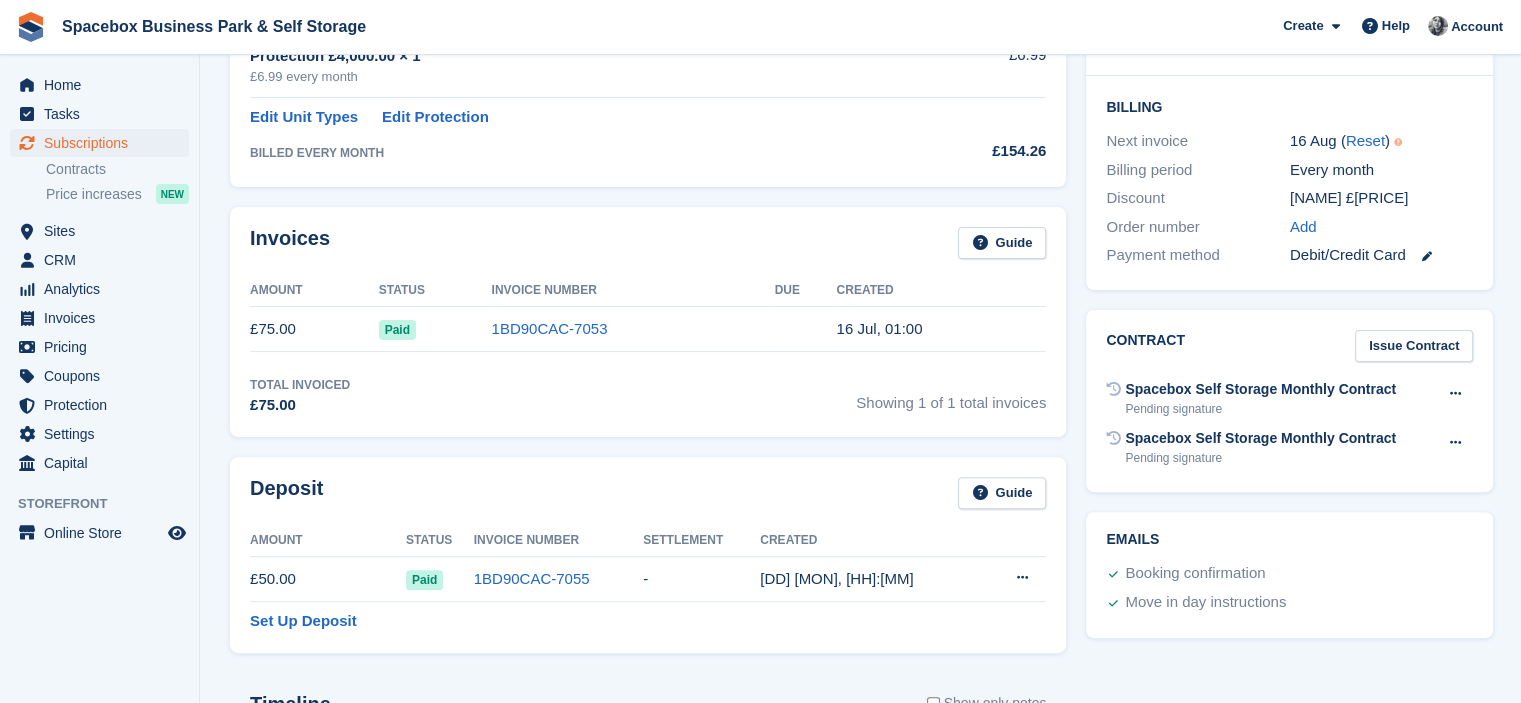 scroll, scrollTop: 0, scrollLeft: 0, axis: both 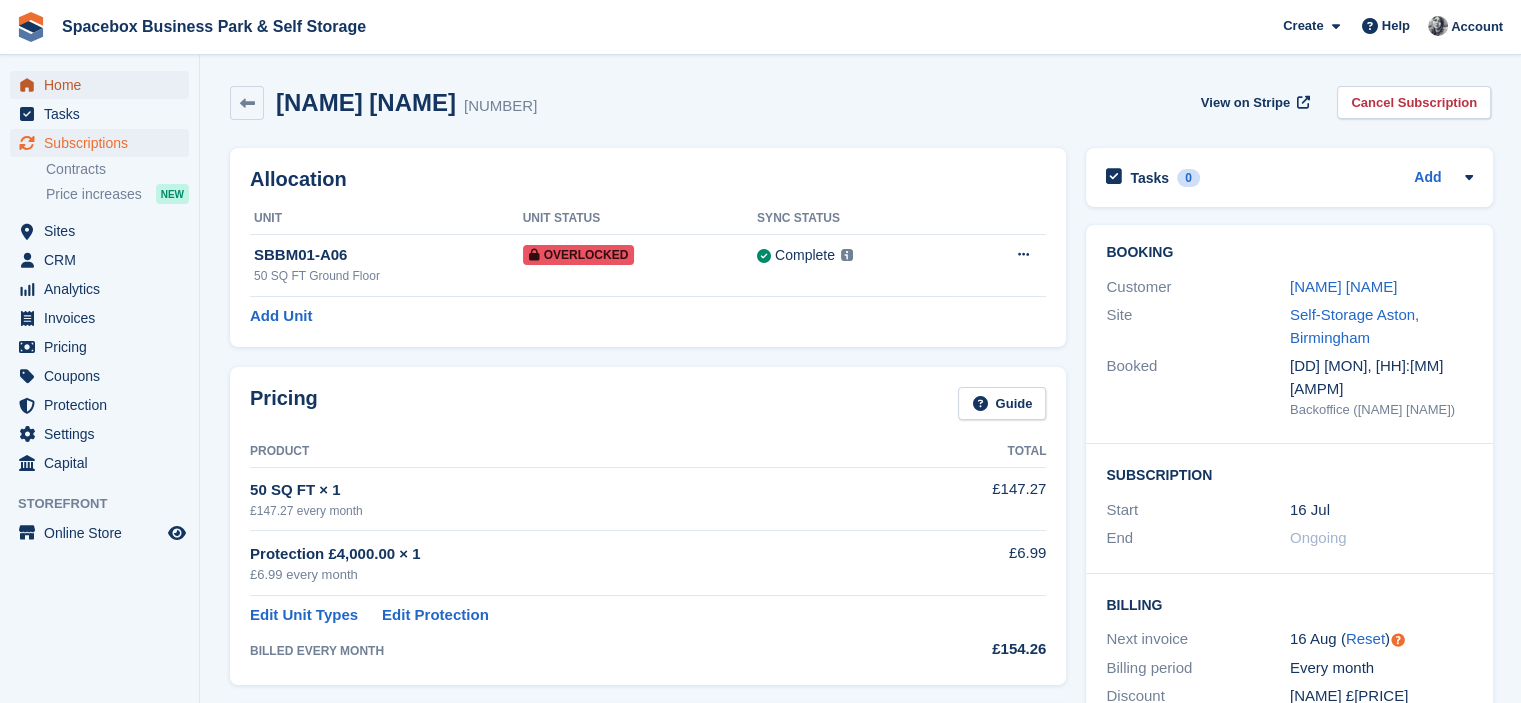 click on "Home" at bounding box center [104, 85] 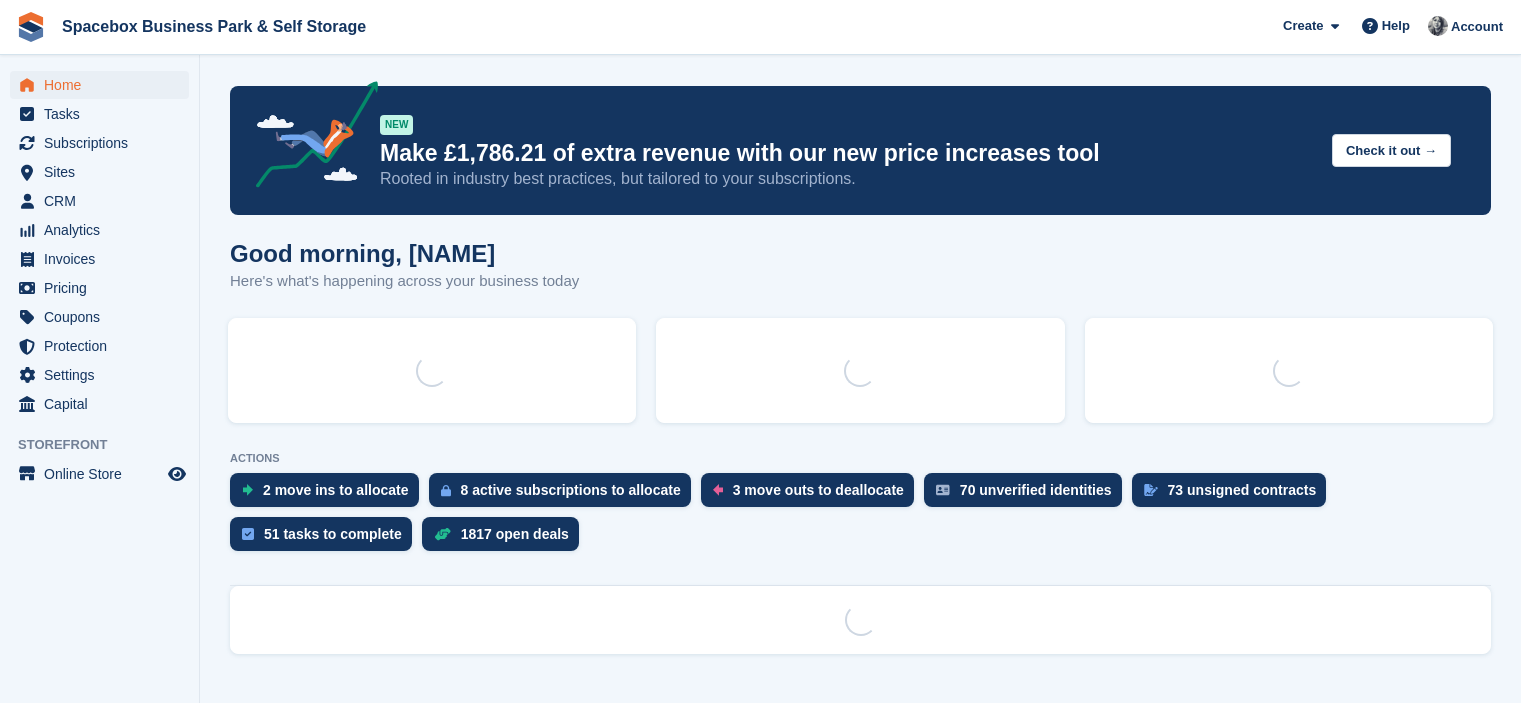 scroll, scrollTop: 0, scrollLeft: 0, axis: both 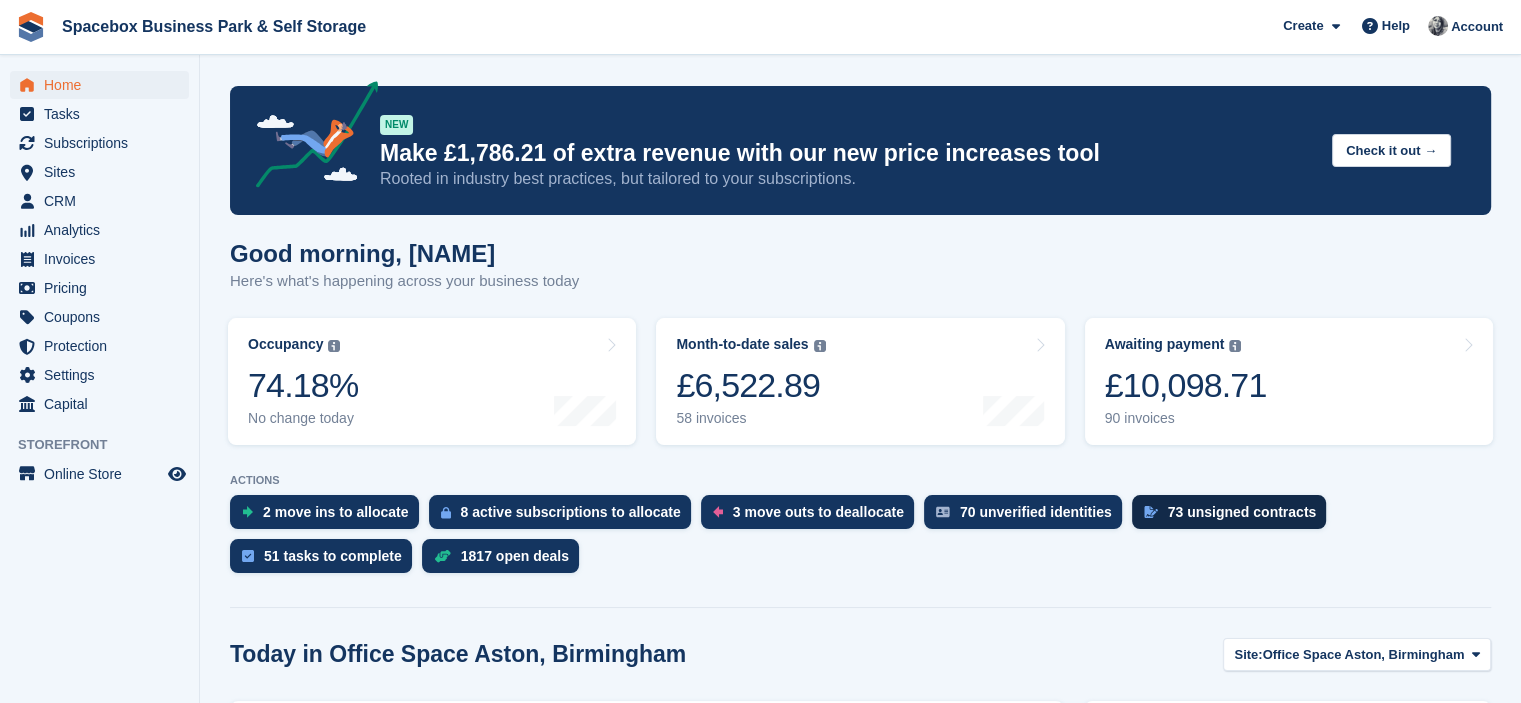 click on "73
unsigned contracts" at bounding box center [1229, 512] 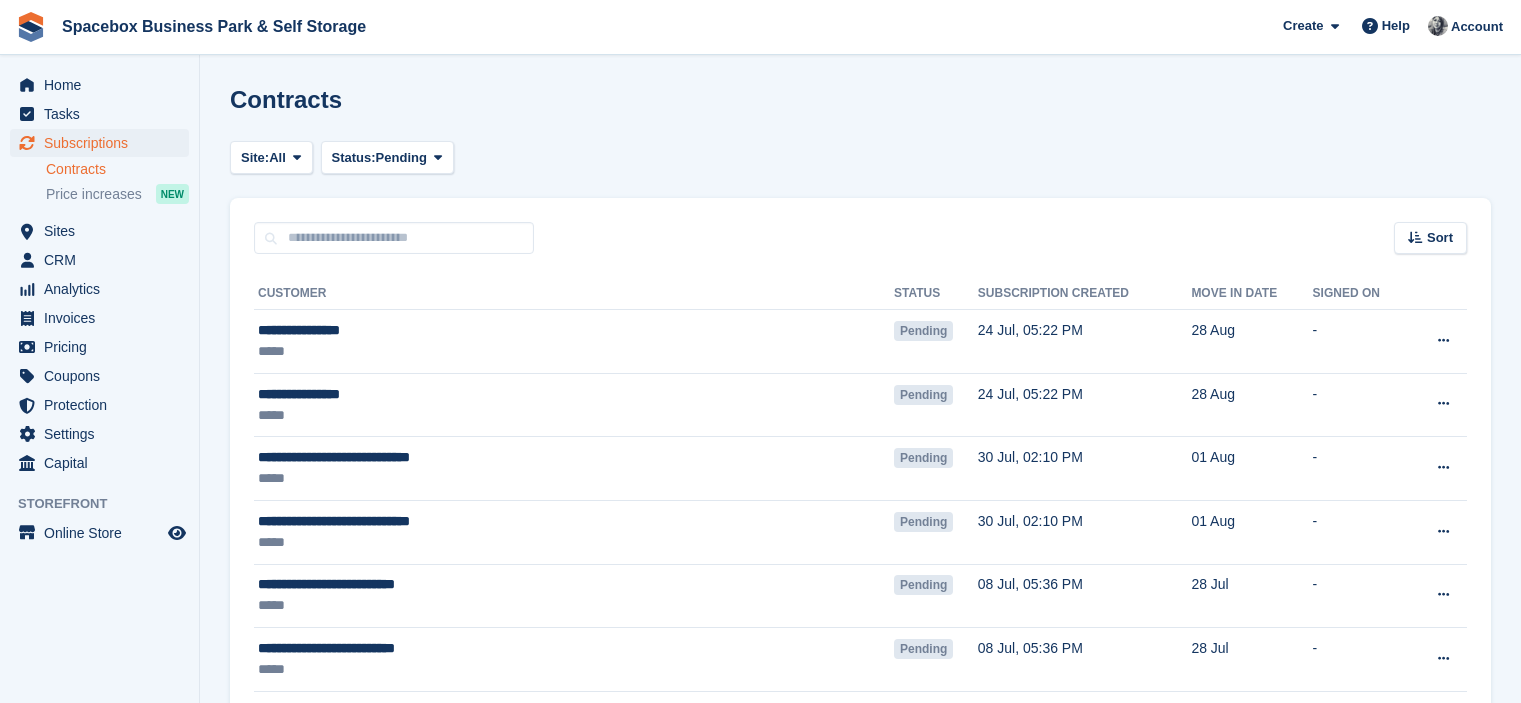scroll, scrollTop: 0, scrollLeft: 0, axis: both 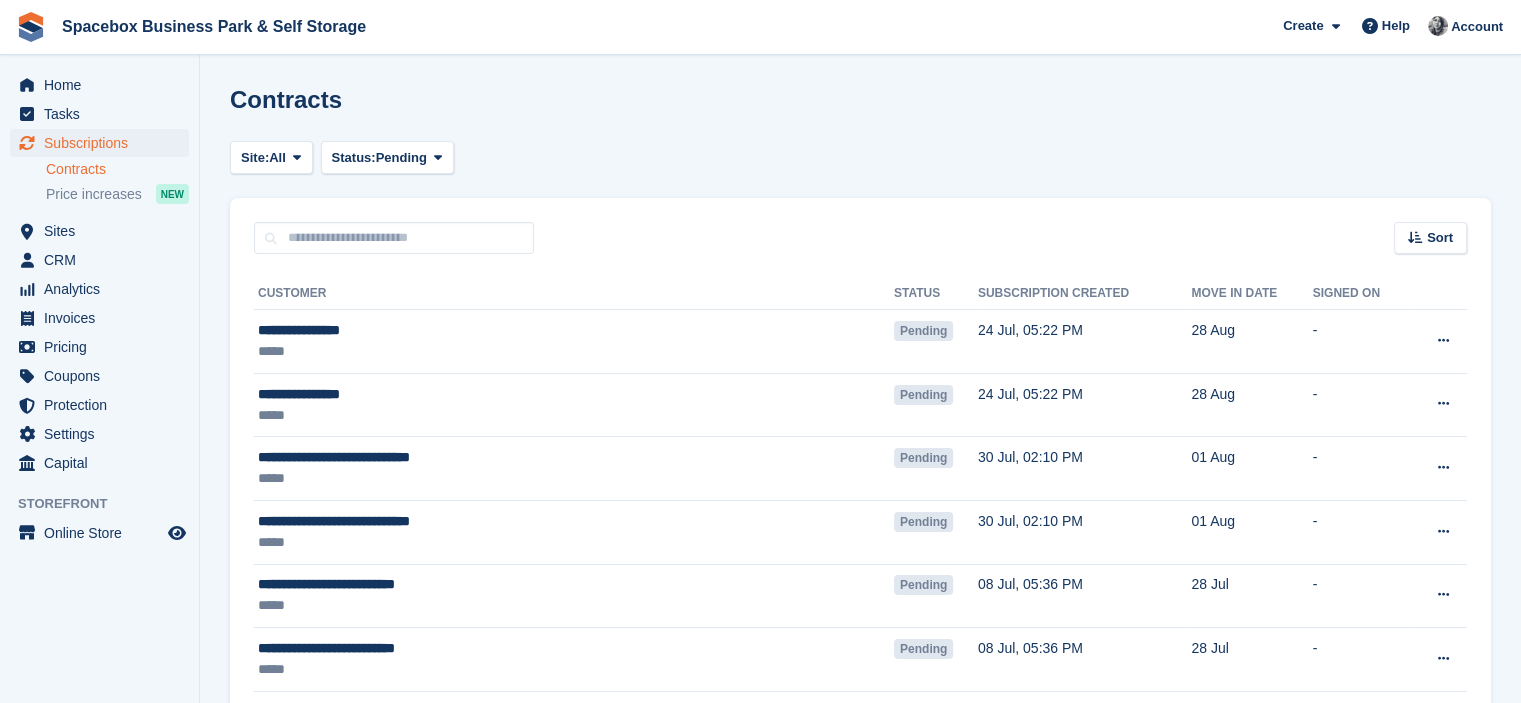 click on "Home
Tasks
Subscriptions
Subscriptions
Subscriptions
Contracts
Price increases
NEW
Contracts
Price increases
NEW
Sites
Sites
Sites
Office Space Aston, Birmingham" at bounding box center [99, 356] 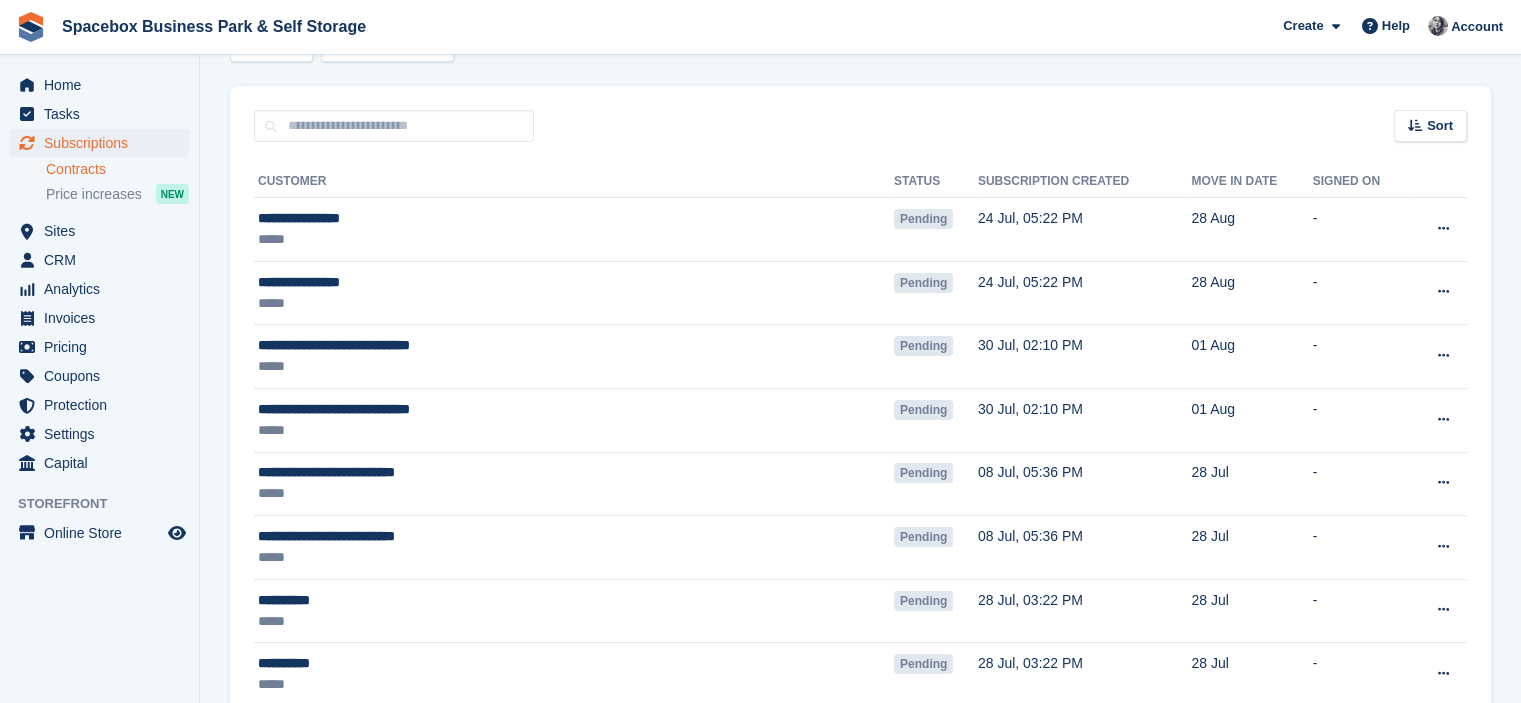 scroll, scrollTop: 0, scrollLeft: 0, axis: both 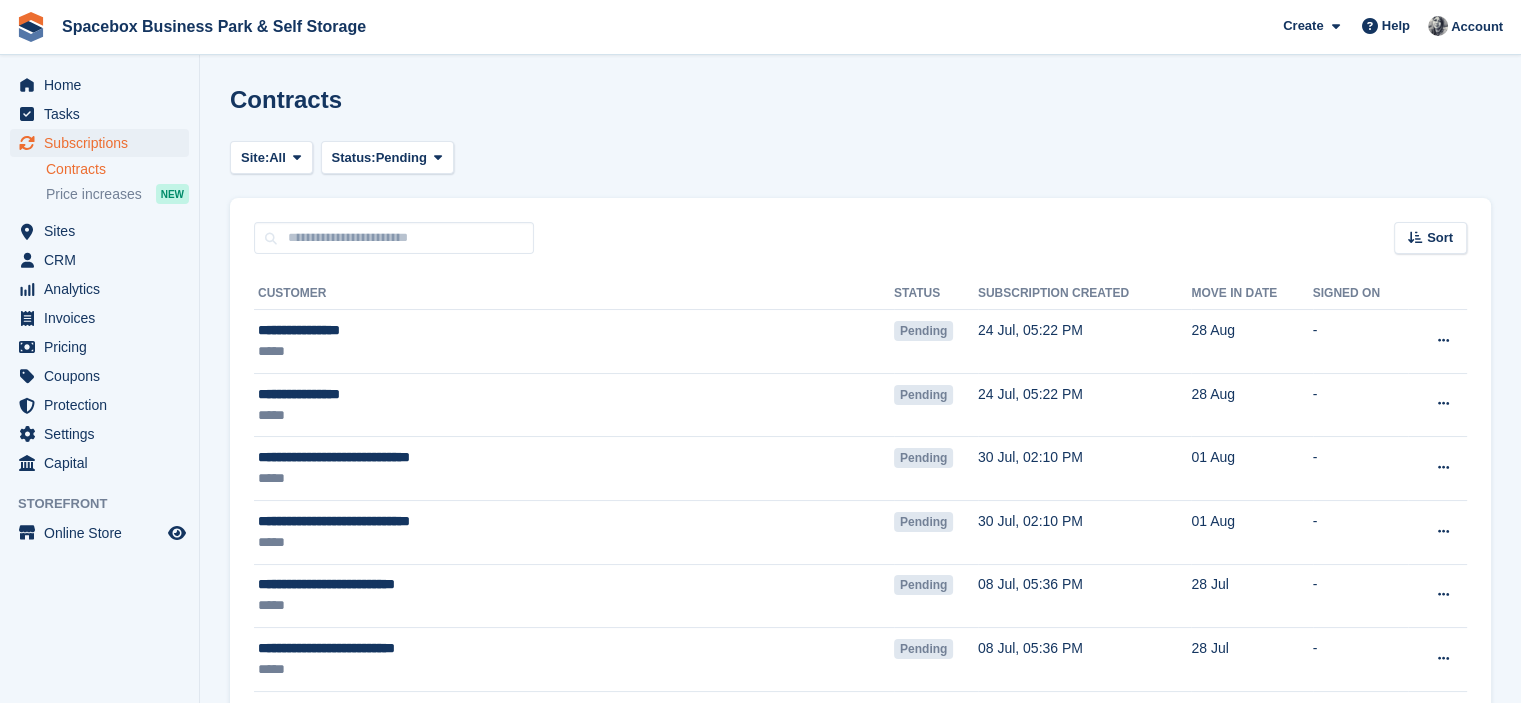click on "Site:
All
200 SQFT to 450 SQFT
Office Space Aston, Birmingham
Self-Storage Aston, Birmingham
All
Status:
Pending
Pending
Signed
Voided
Declined
All" at bounding box center (860, 157) 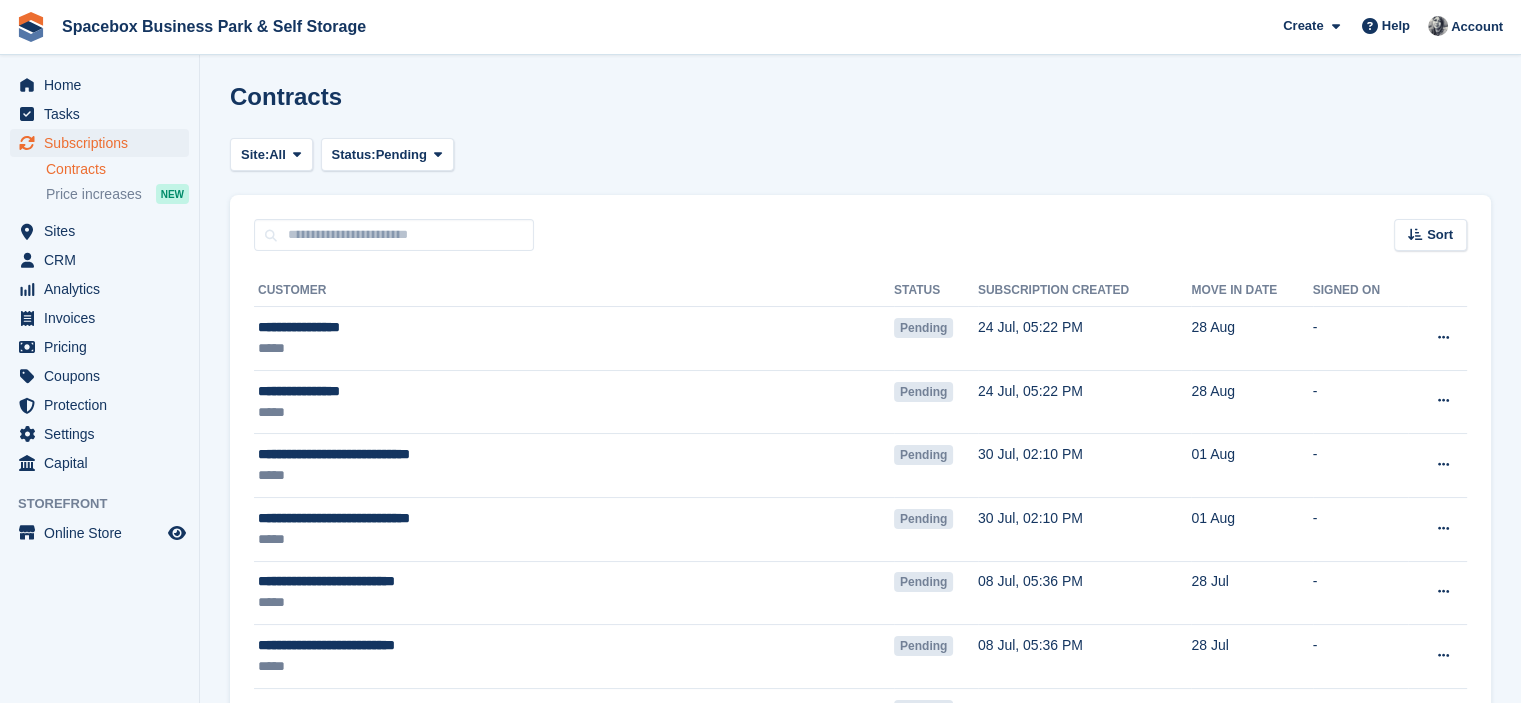 scroll, scrollTop: 0, scrollLeft: 0, axis: both 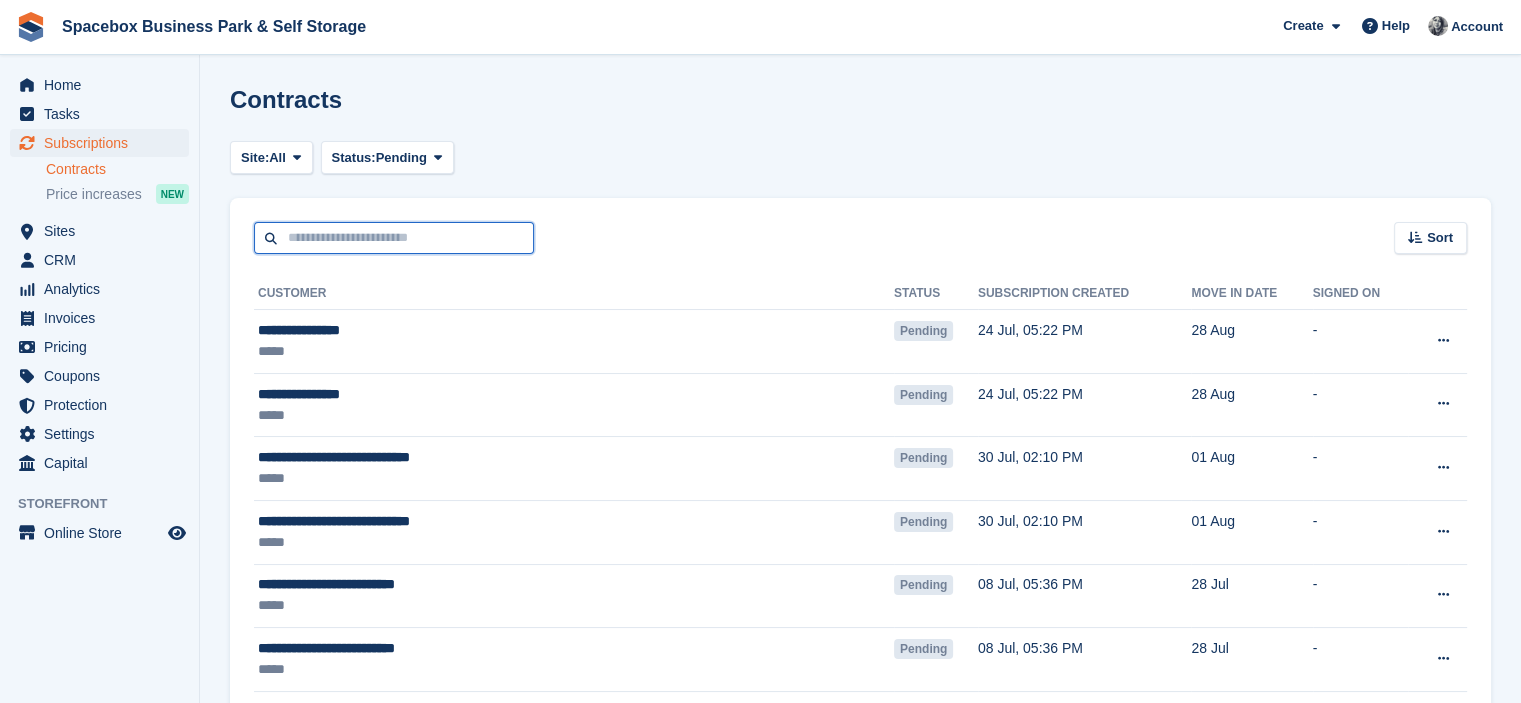 click at bounding box center (394, 238) 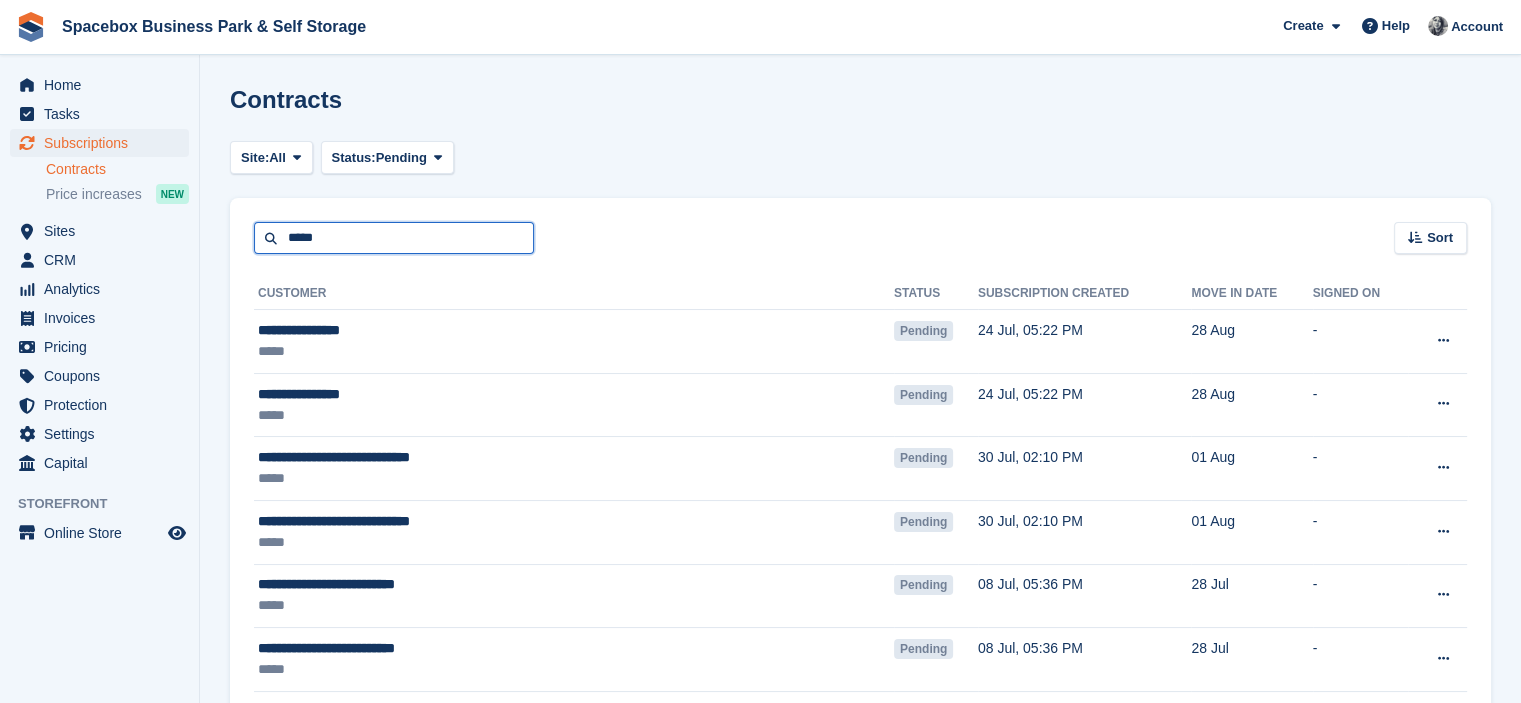 type on "*****" 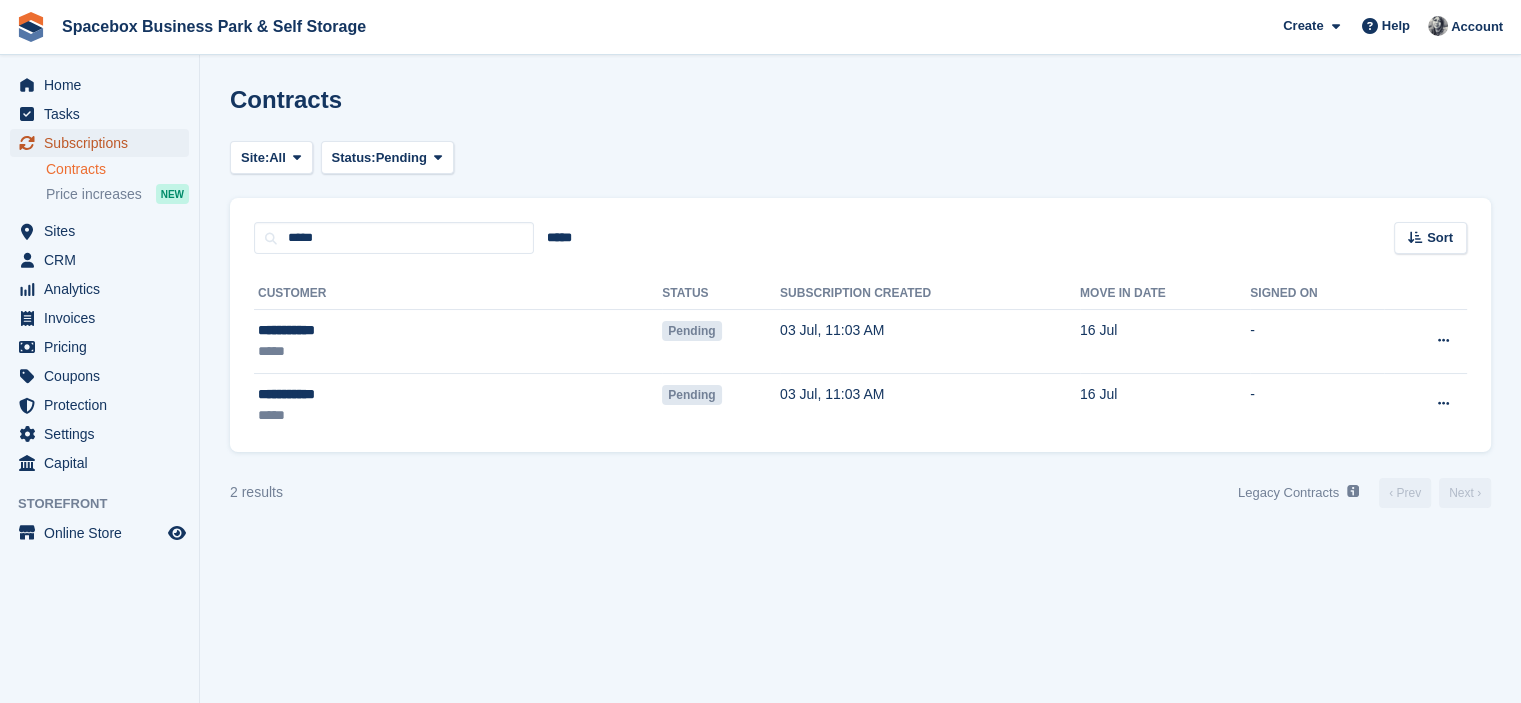 click on "Subscriptions" at bounding box center [104, 143] 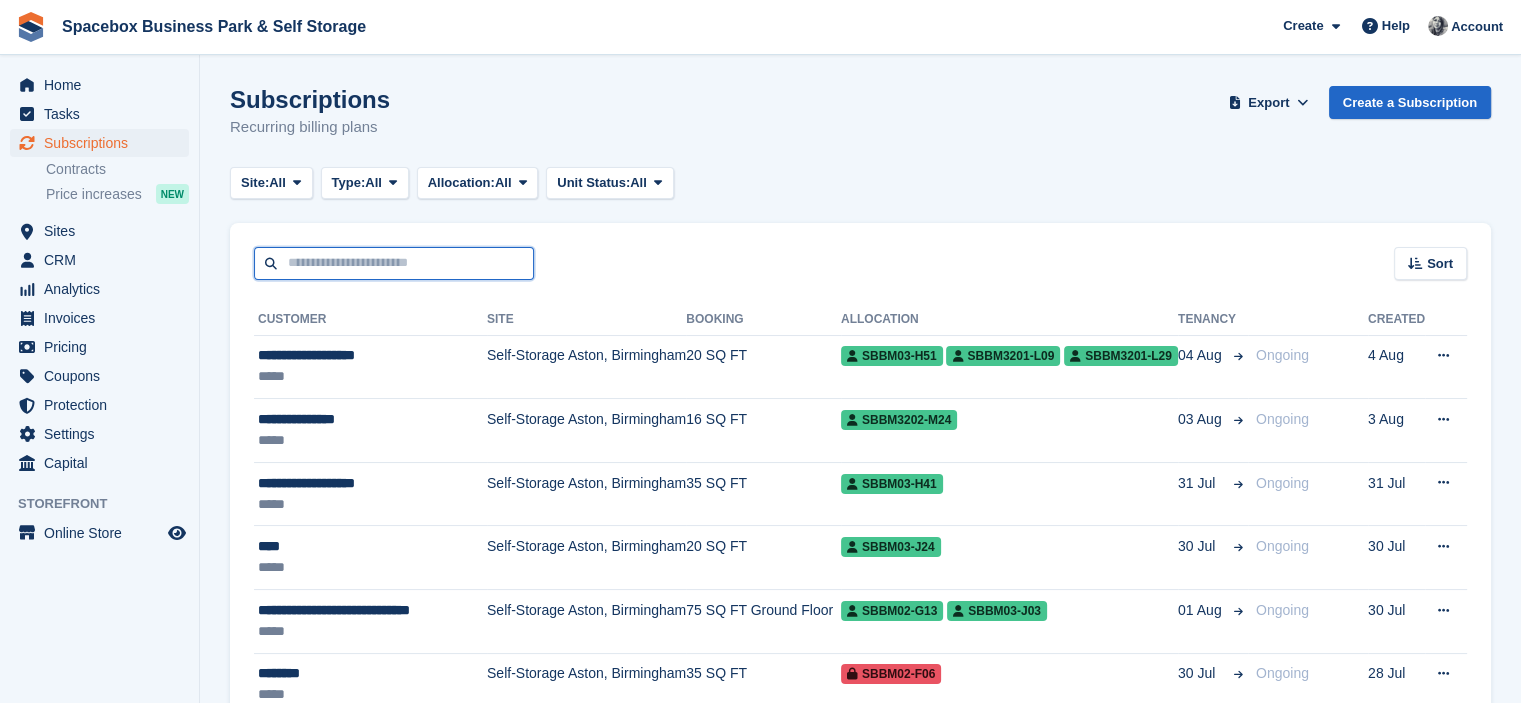 click at bounding box center [394, 263] 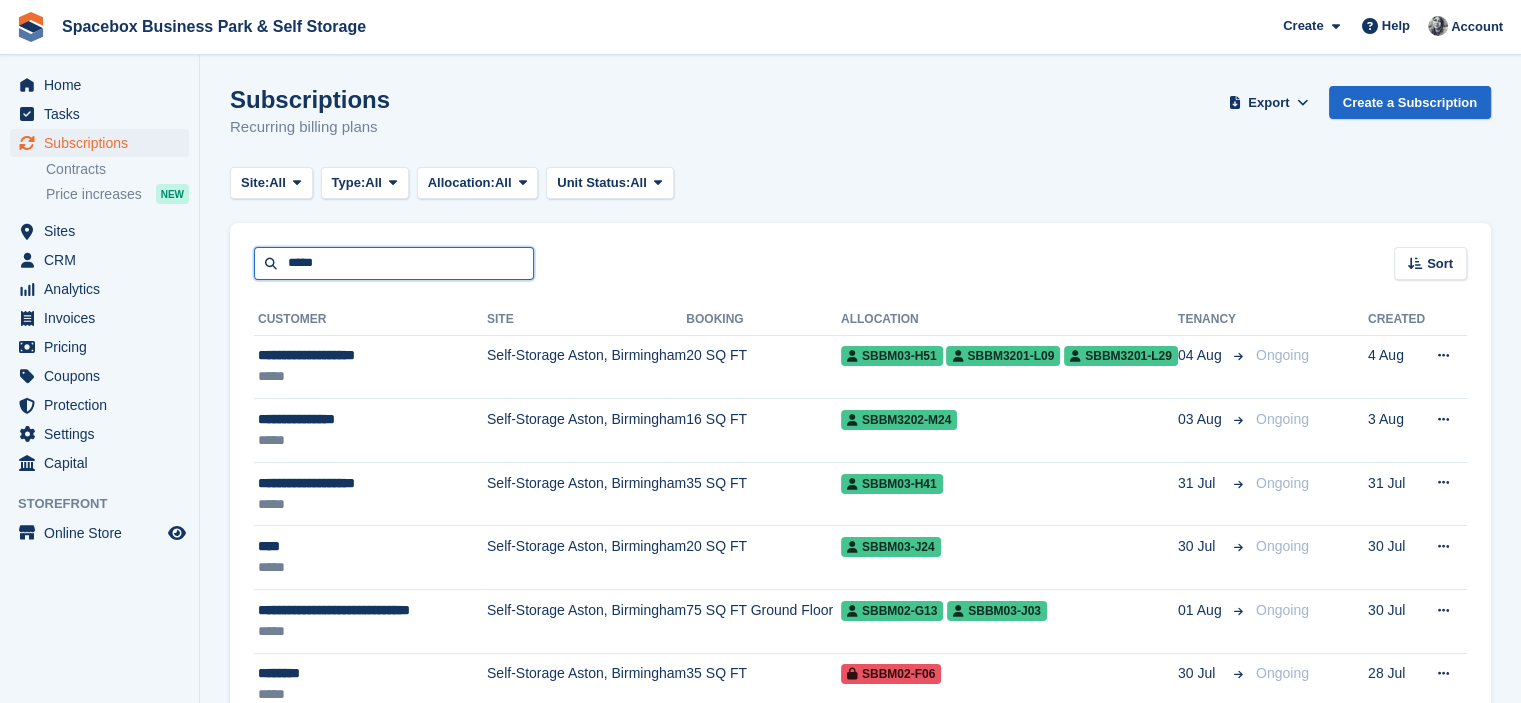 type on "*****" 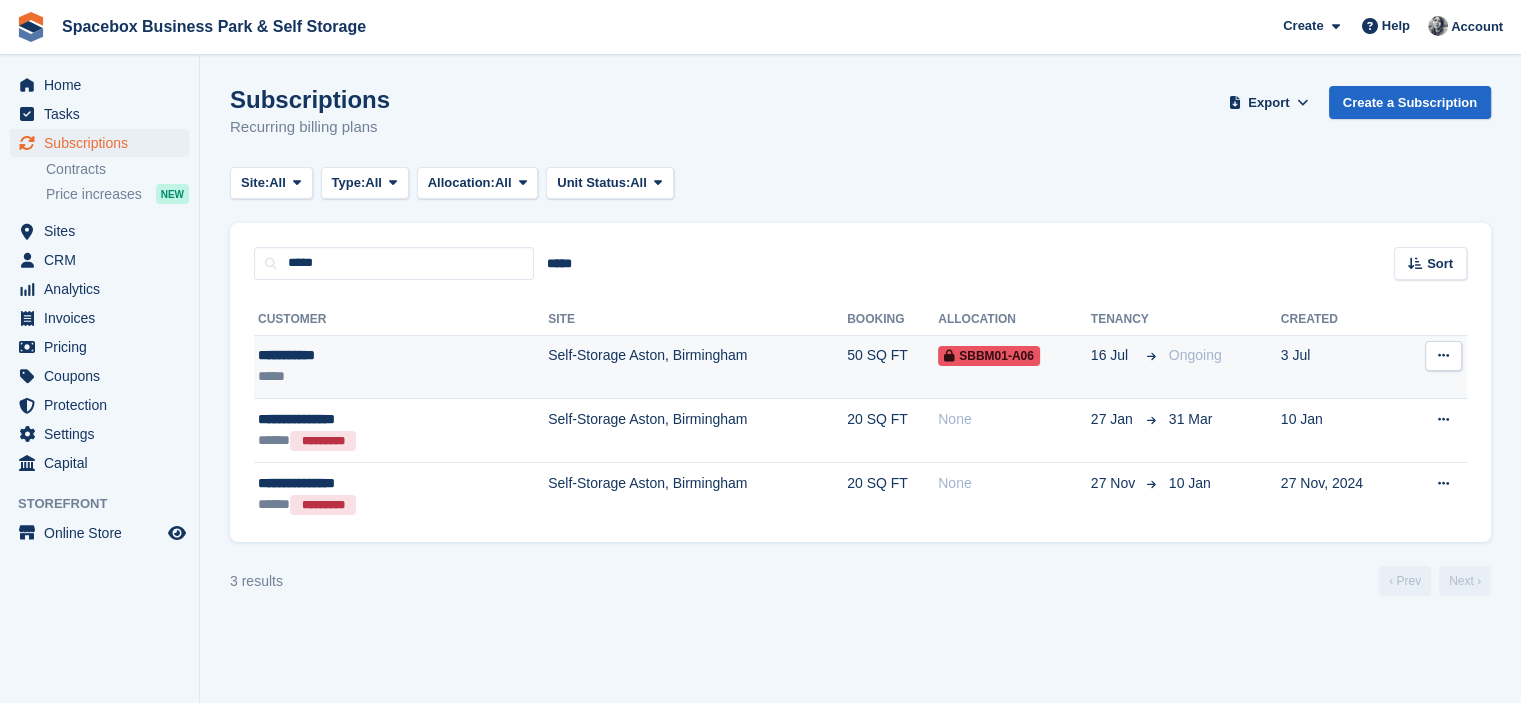 click on "**********" at bounding box center (354, 355) 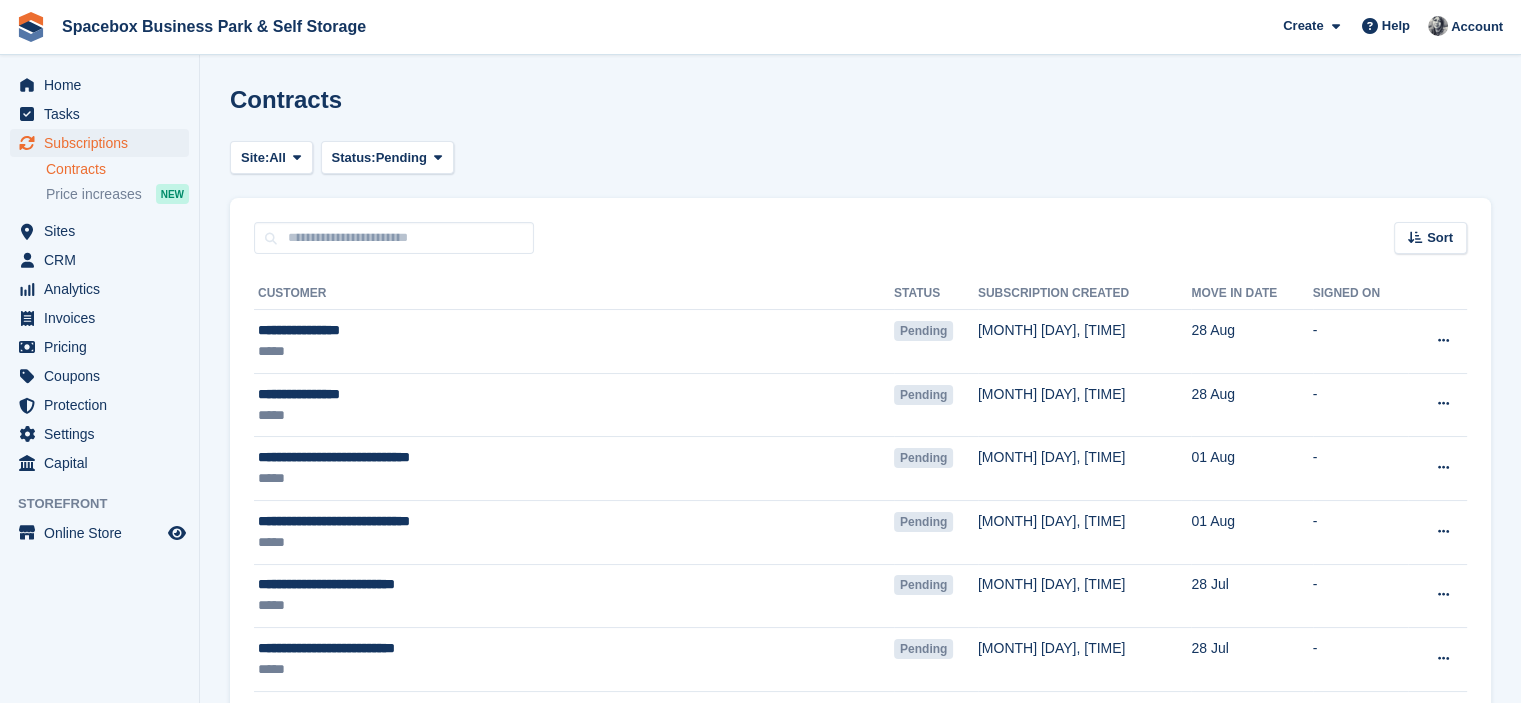 scroll, scrollTop: 40, scrollLeft: 0, axis: vertical 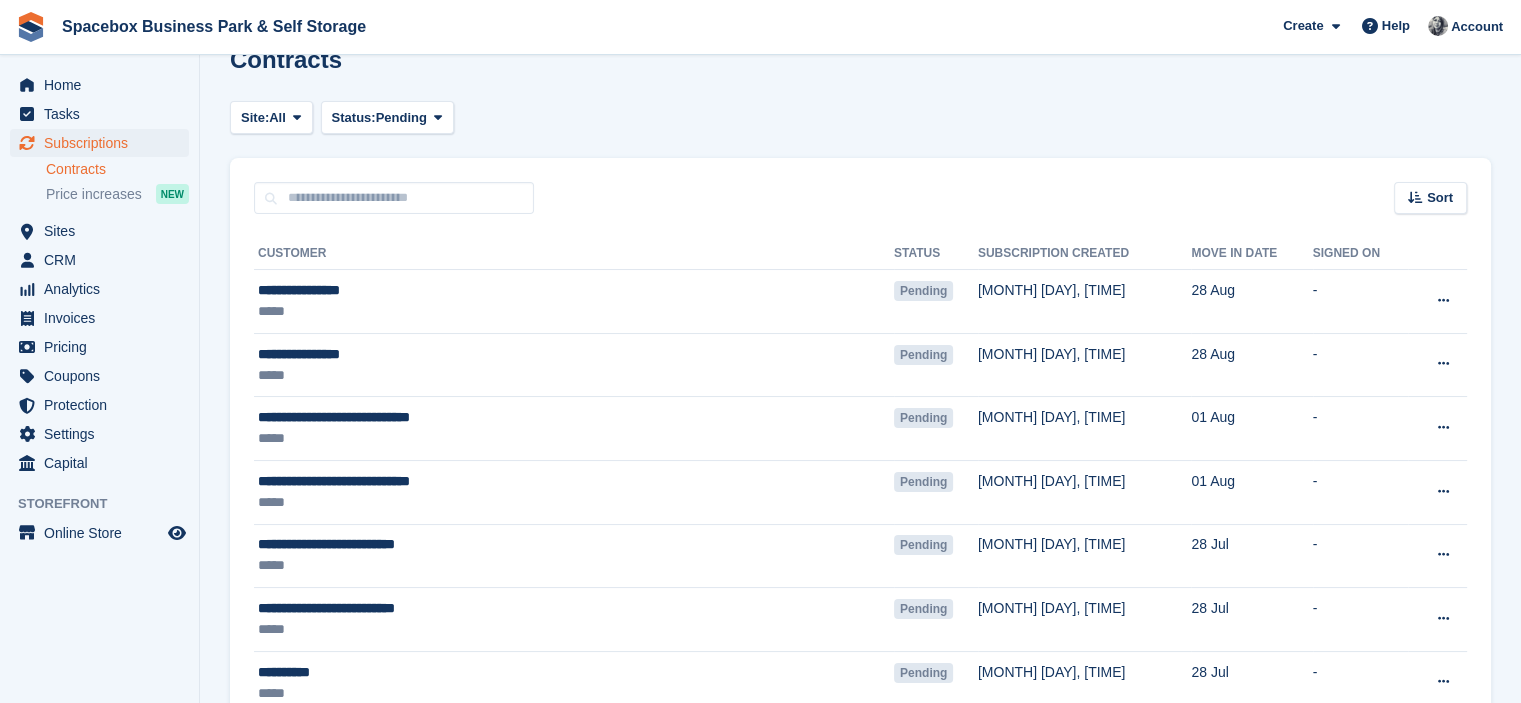 click on "Site:
All
[NUMBER] SQFT to [NUMBER] SQFT
Office Space Aston, [CITY], [REGION]
Self-Storage Aston, [CITY], [REGION]
All
Status:
Pending
Pending
Signed
Voided
Declined
All" at bounding box center (860, 117) 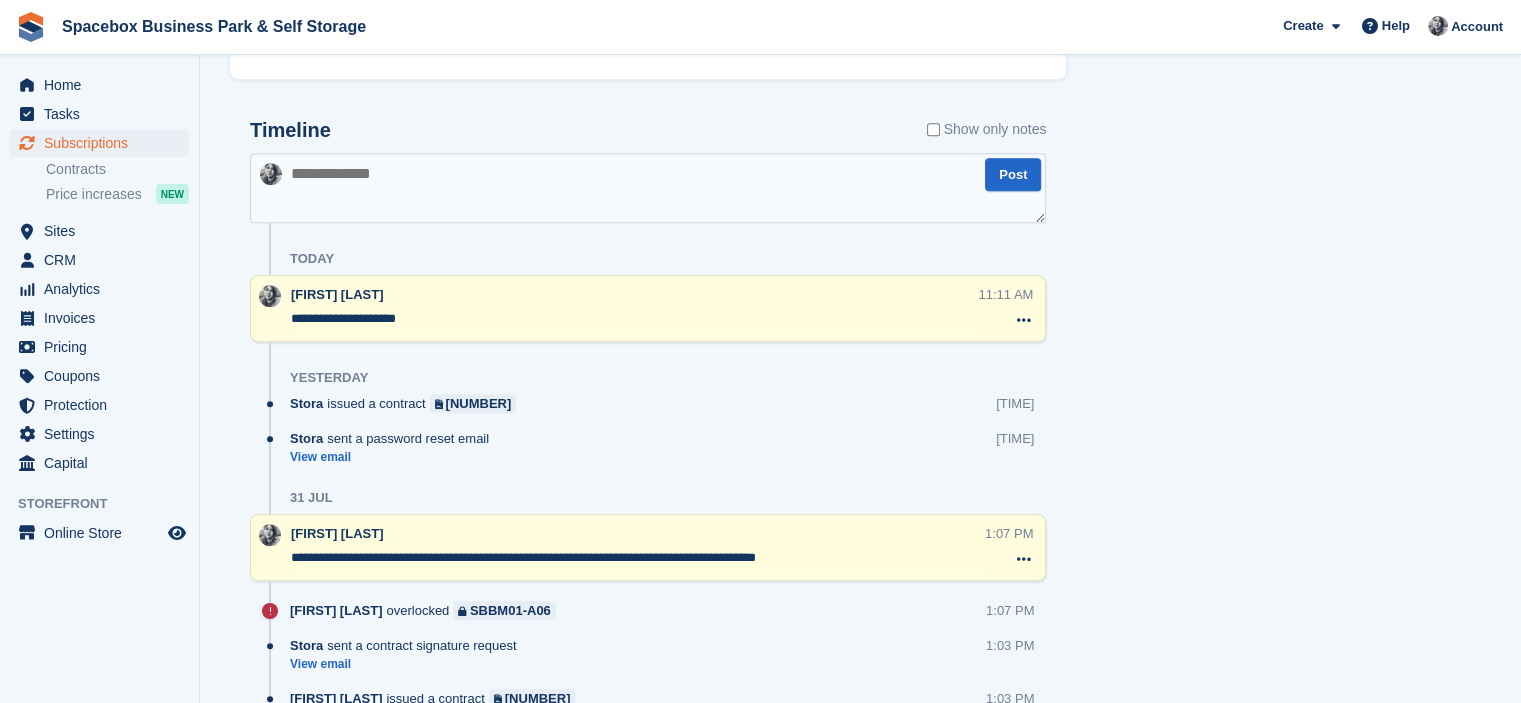 scroll, scrollTop: 1134, scrollLeft: 0, axis: vertical 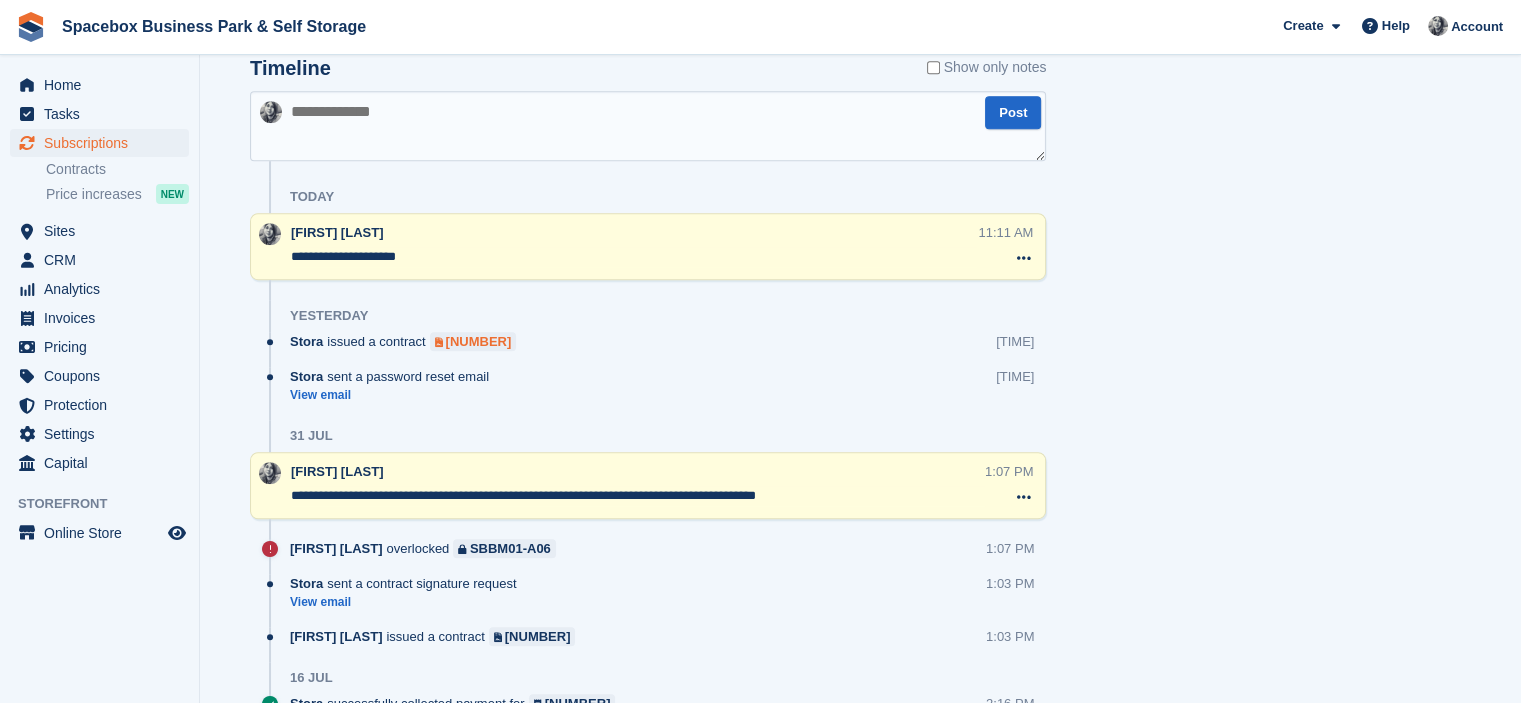 click on "[NUMBER]" at bounding box center [479, 341] 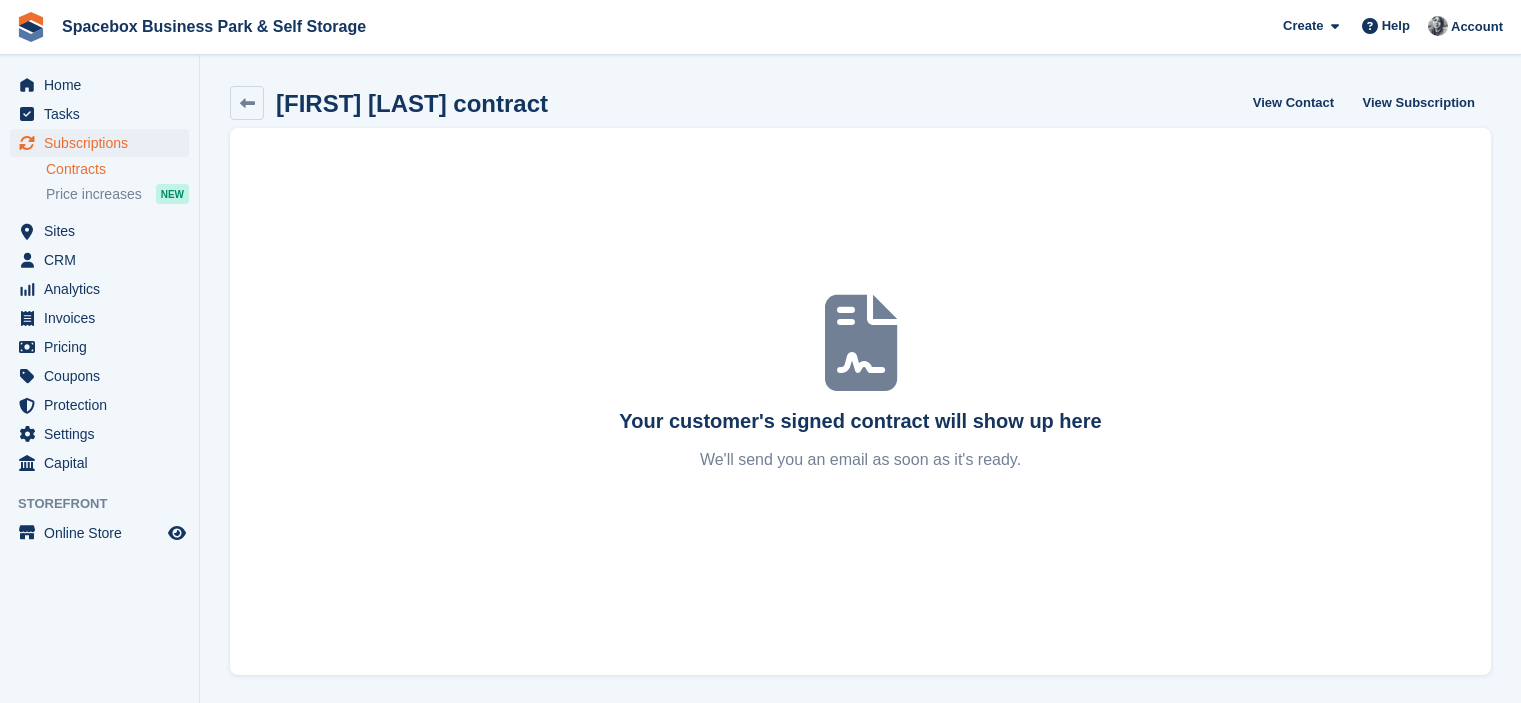 scroll, scrollTop: 0, scrollLeft: 0, axis: both 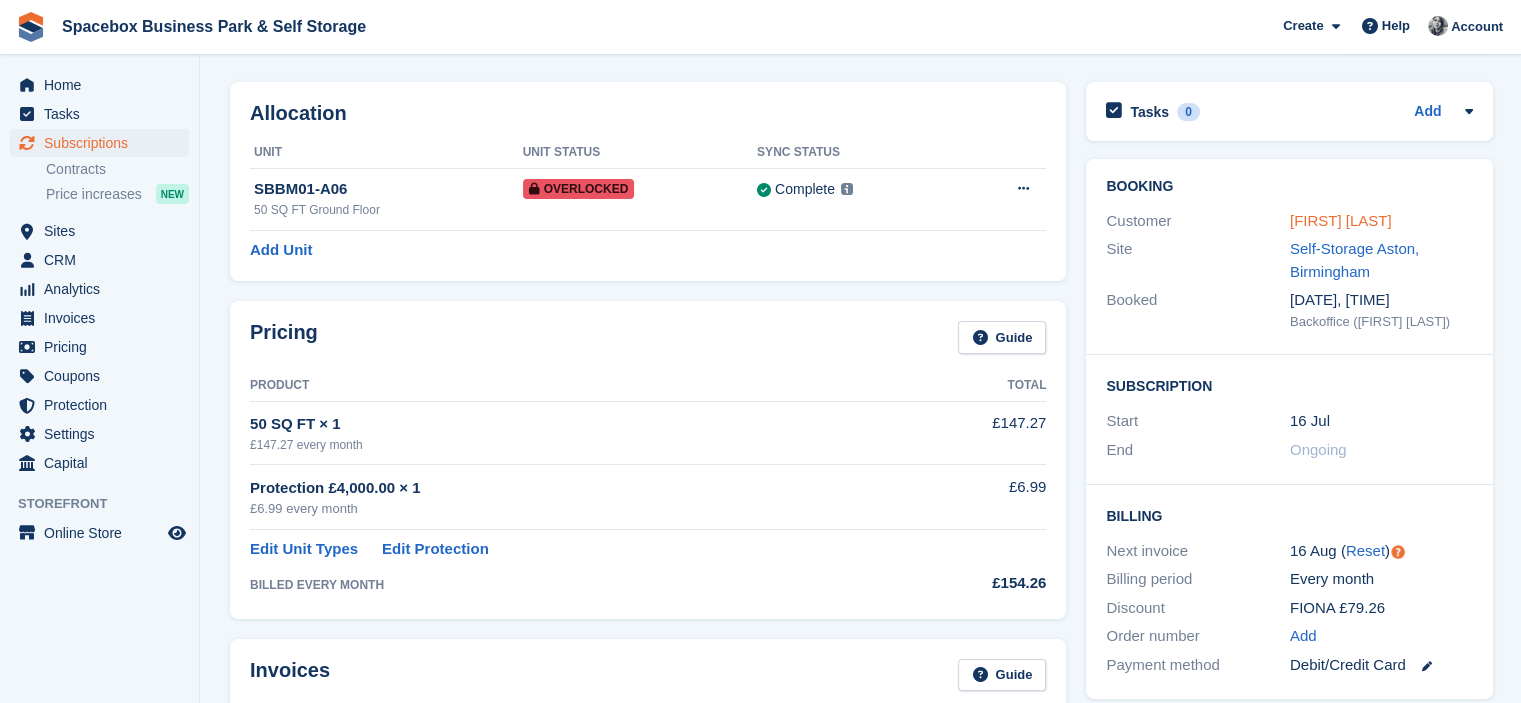 click on "[FIRST] [LAST]" at bounding box center [1341, 220] 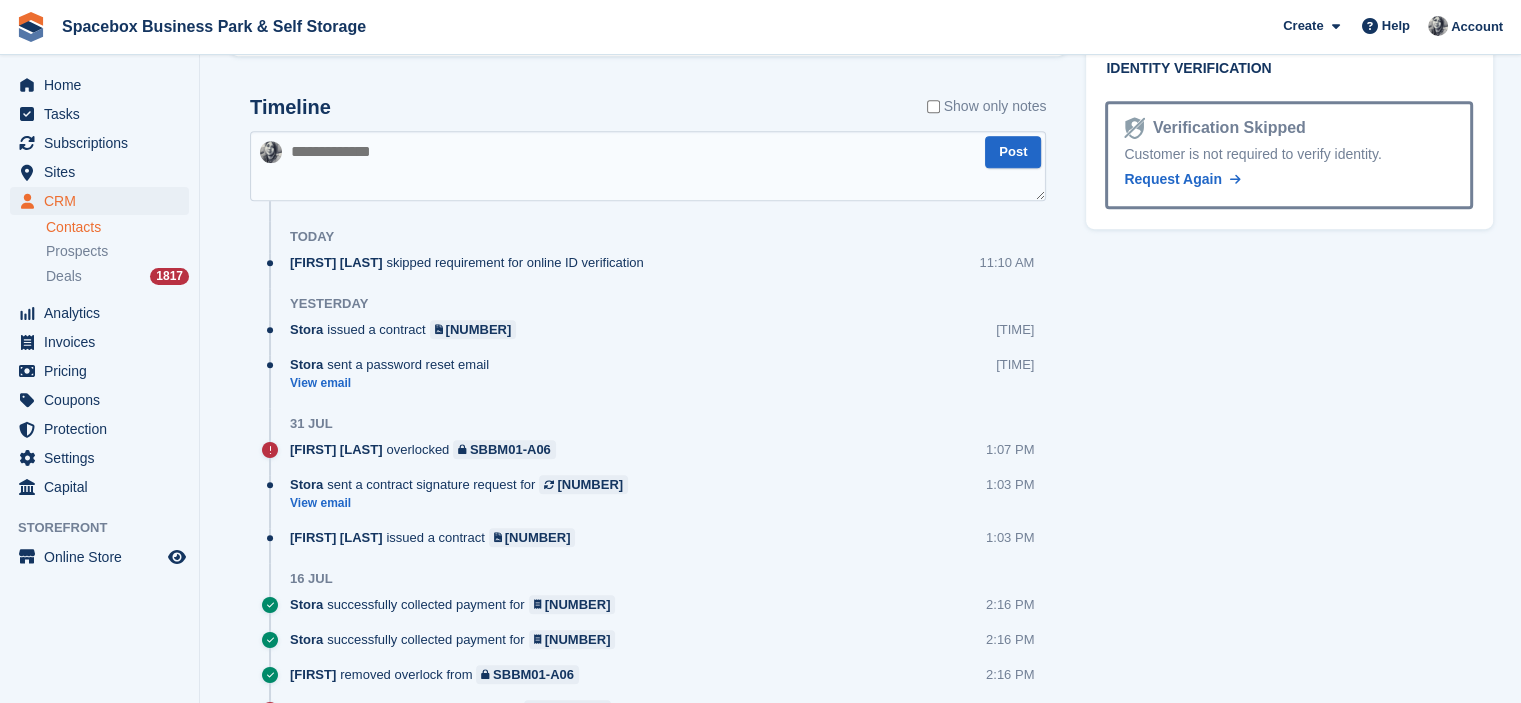 scroll, scrollTop: 1084, scrollLeft: 0, axis: vertical 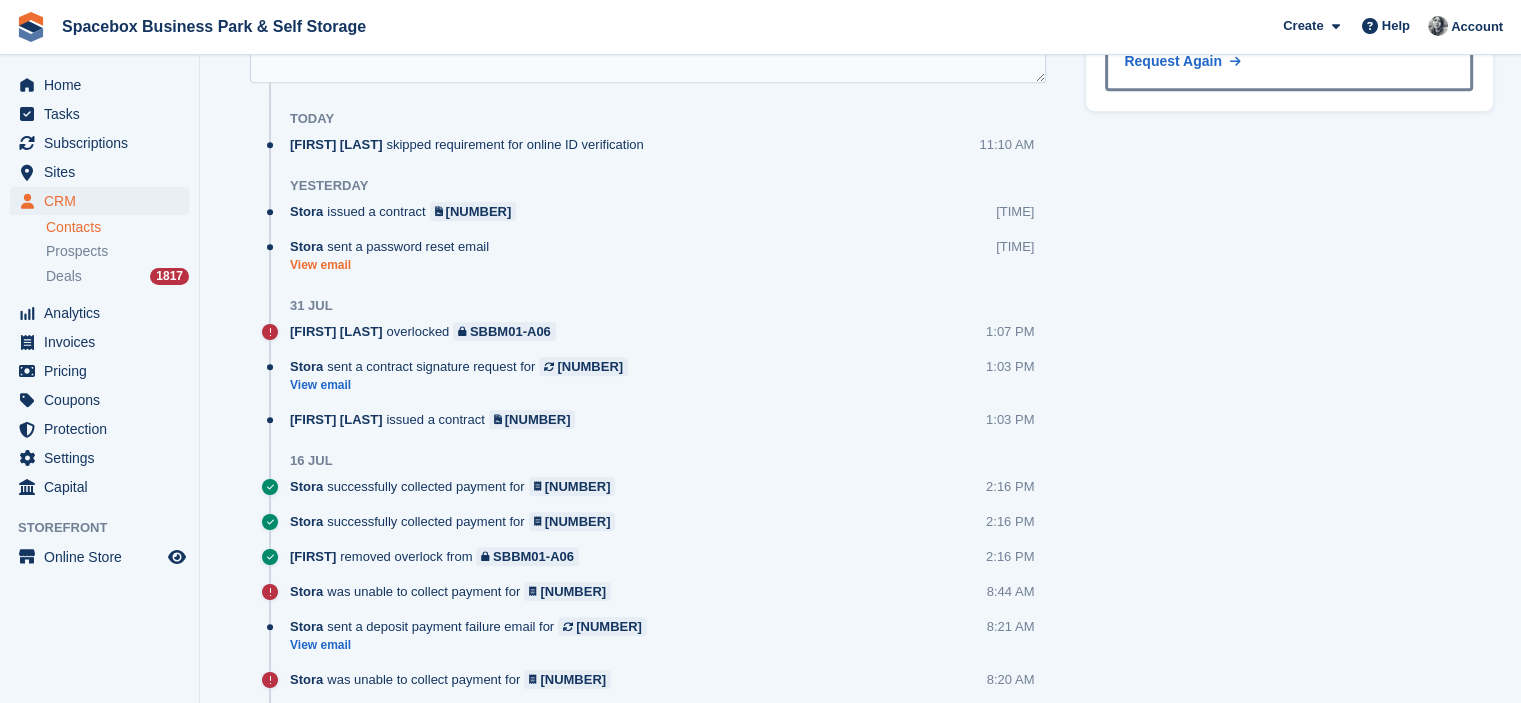 click on "View email" at bounding box center (394, 265) 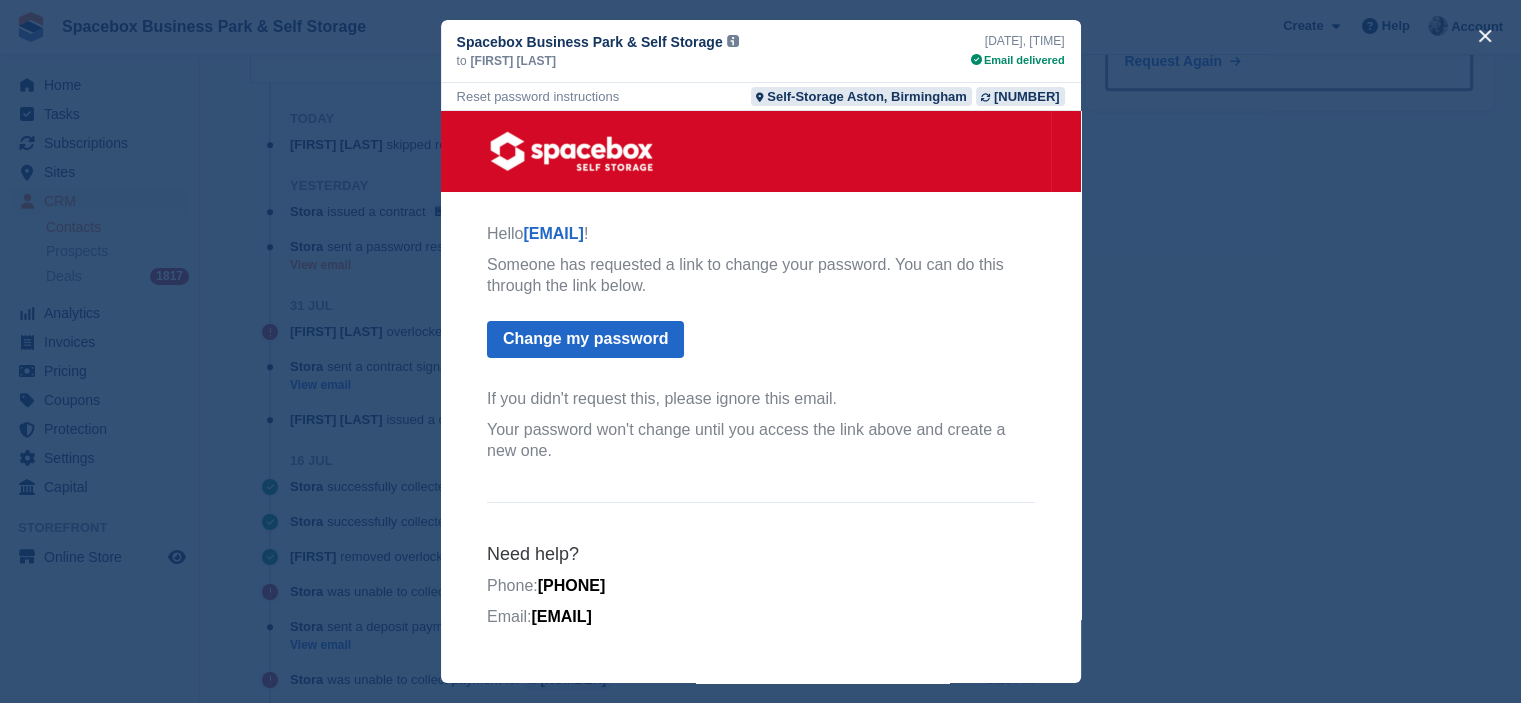 scroll, scrollTop: 0, scrollLeft: 0, axis: both 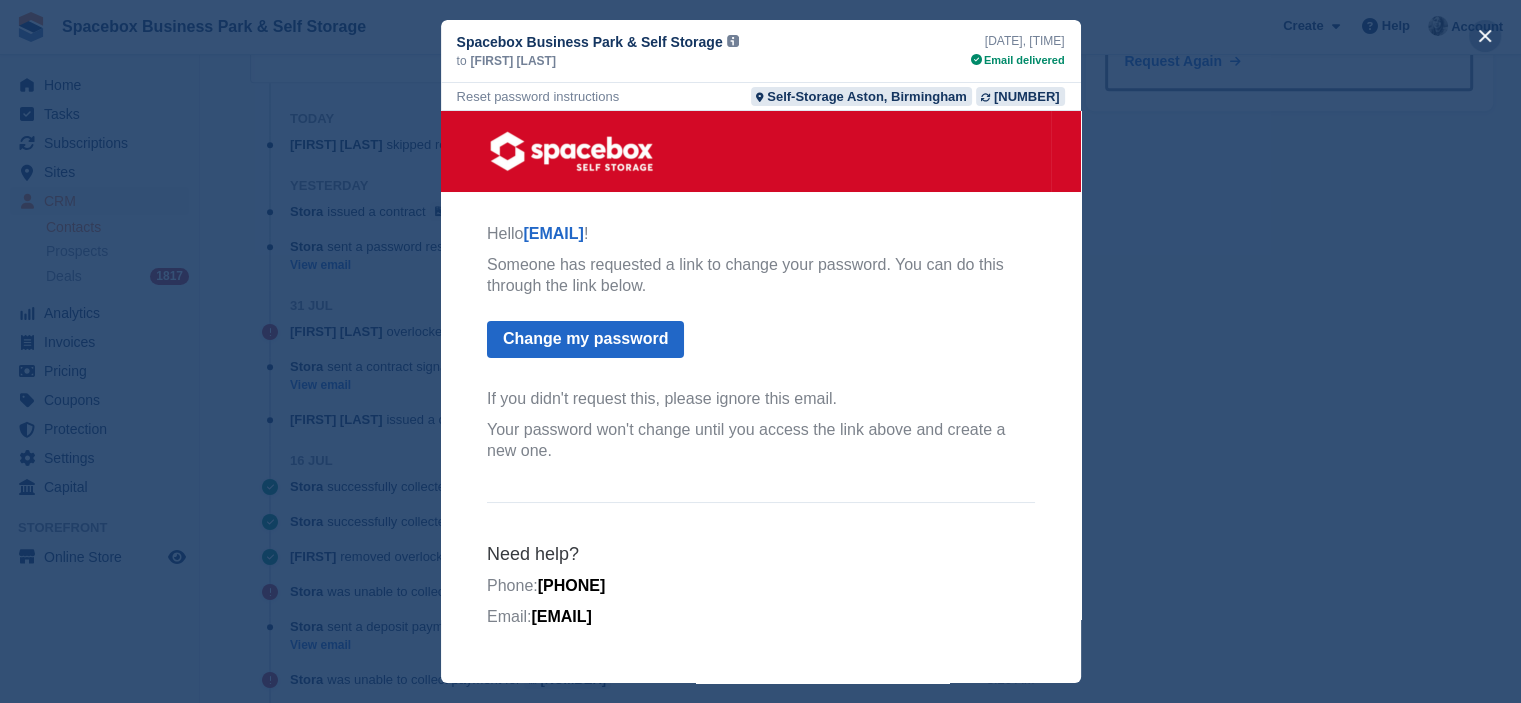 click at bounding box center [1485, 36] 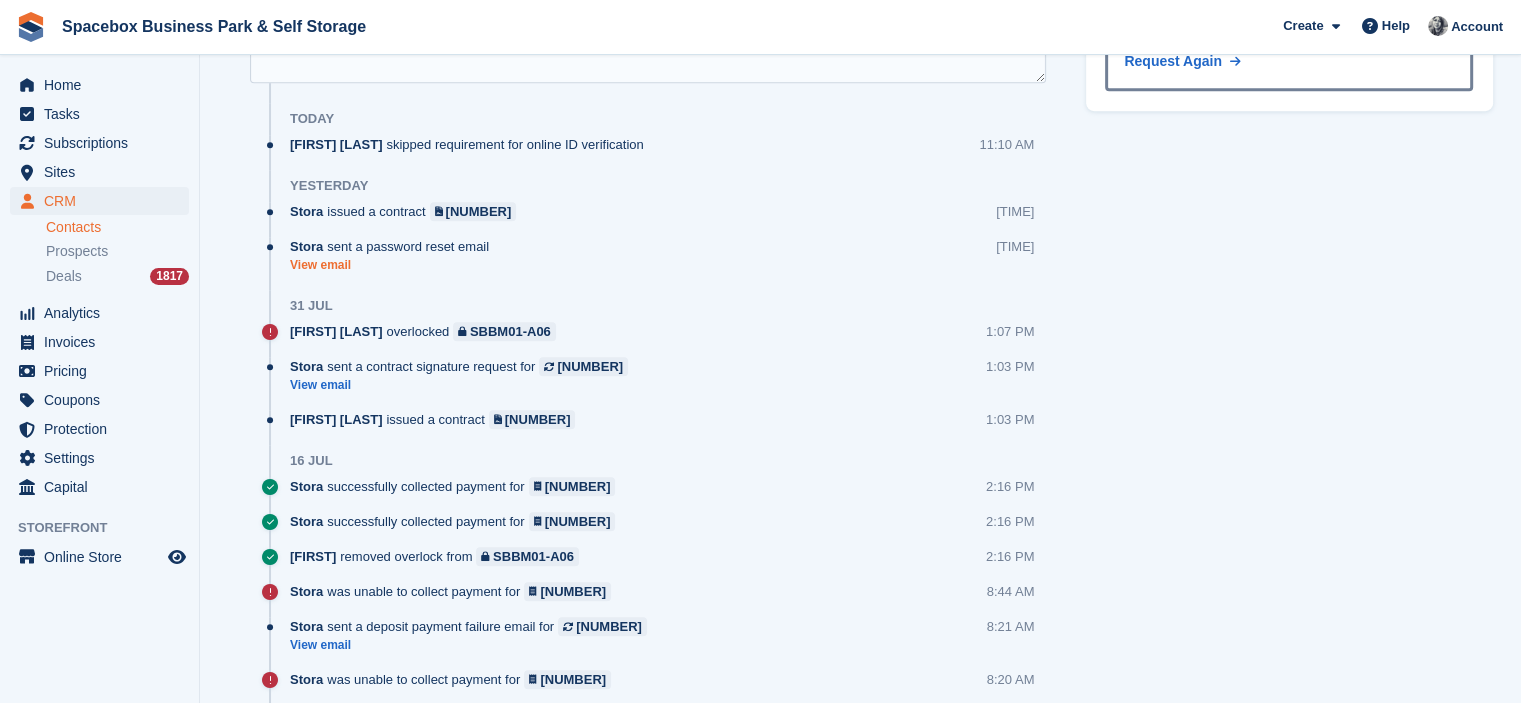 click on "View email" at bounding box center (394, 265) 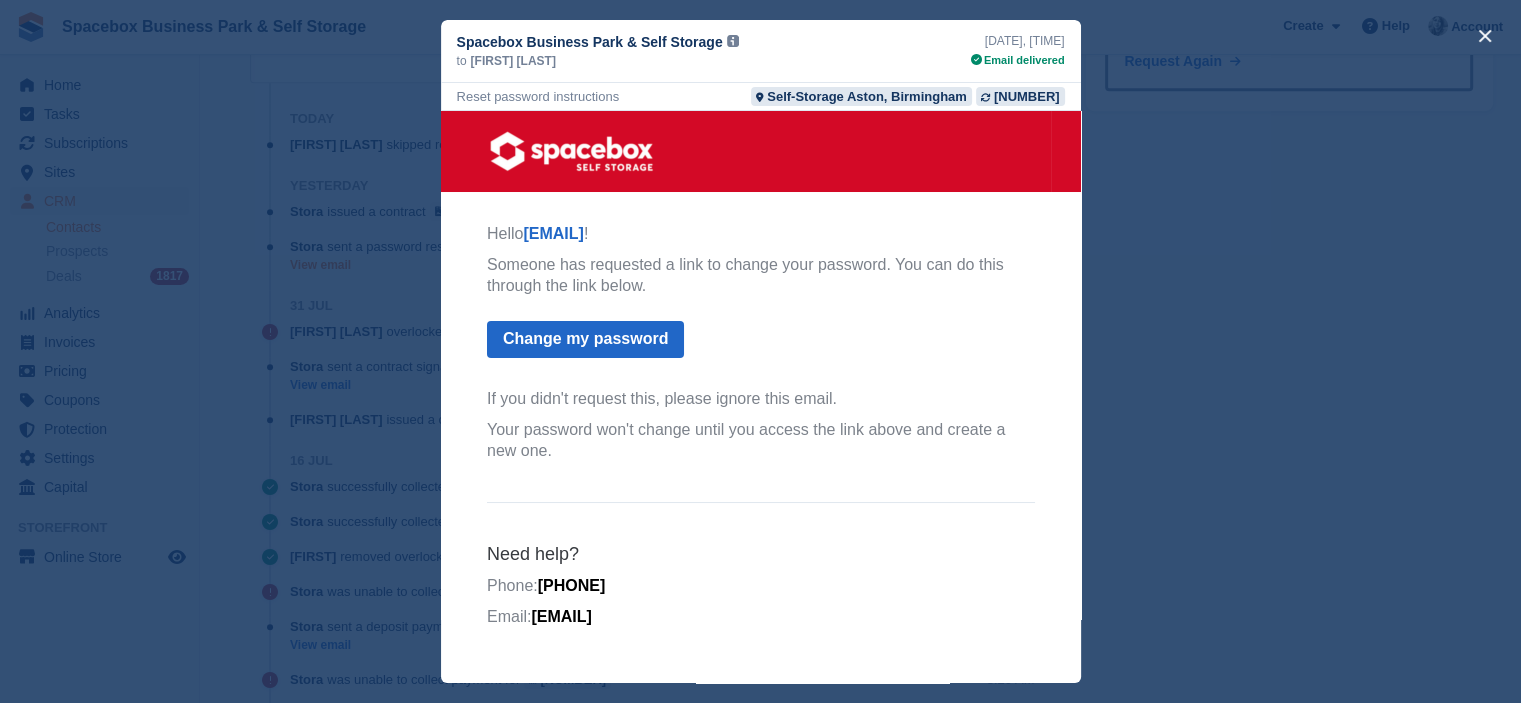 scroll, scrollTop: 0, scrollLeft: 0, axis: both 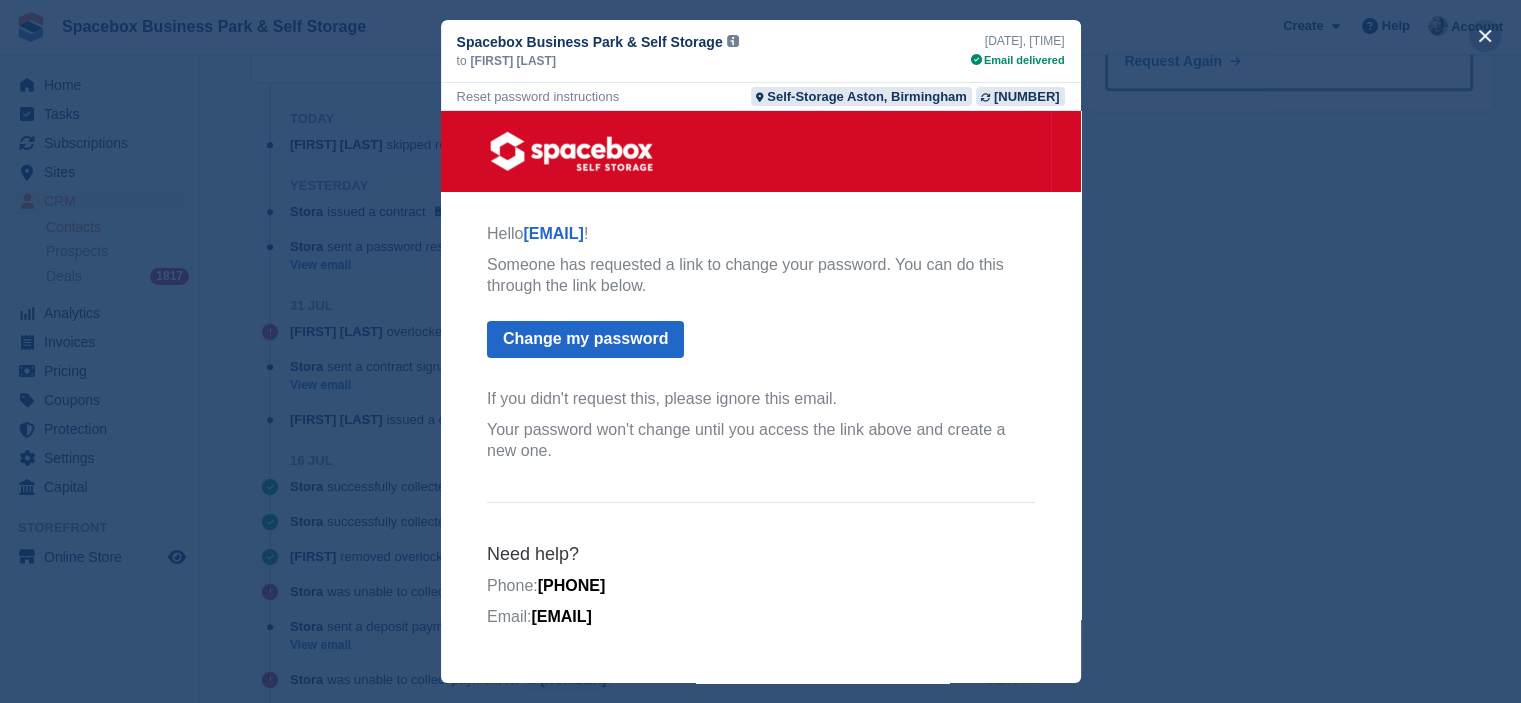 click at bounding box center [1485, 36] 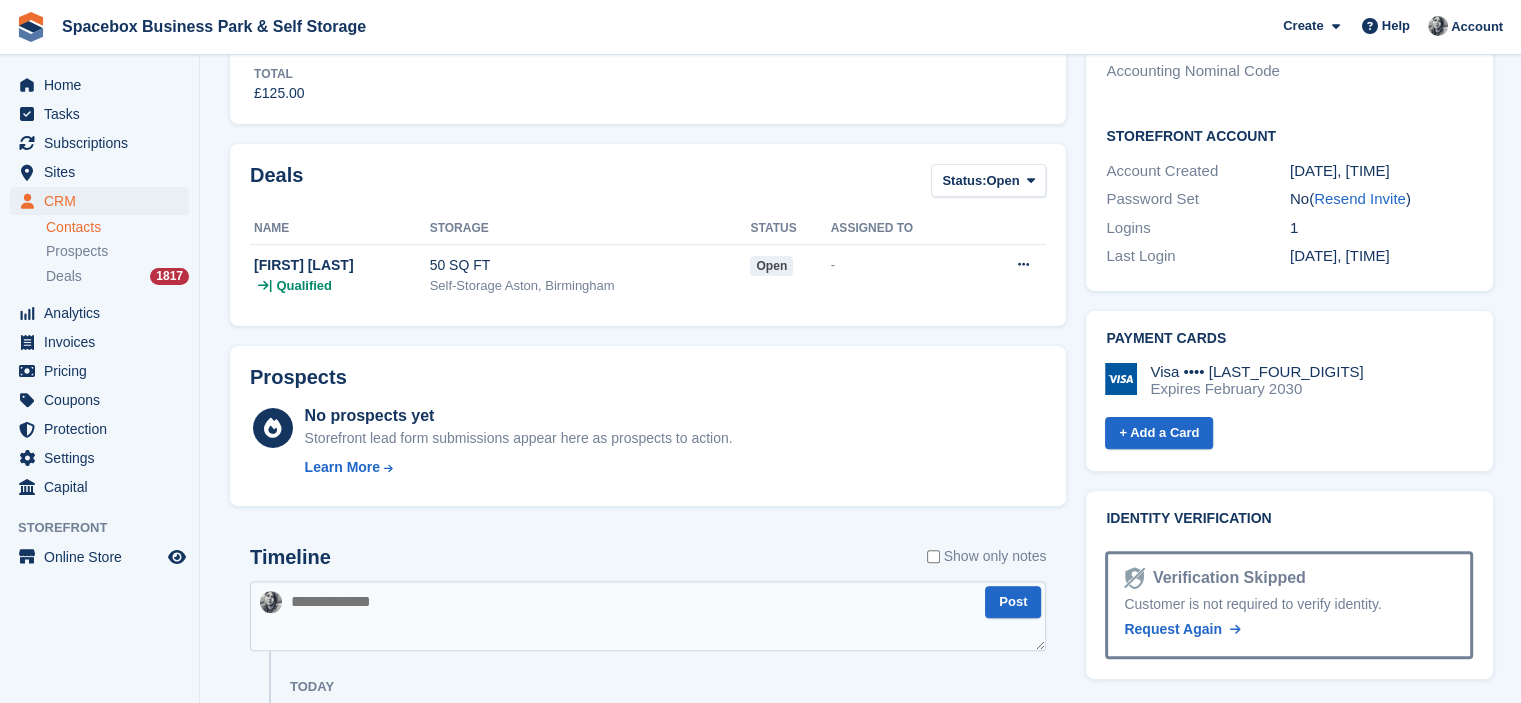 scroll, scrollTop: 0, scrollLeft: 0, axis: both 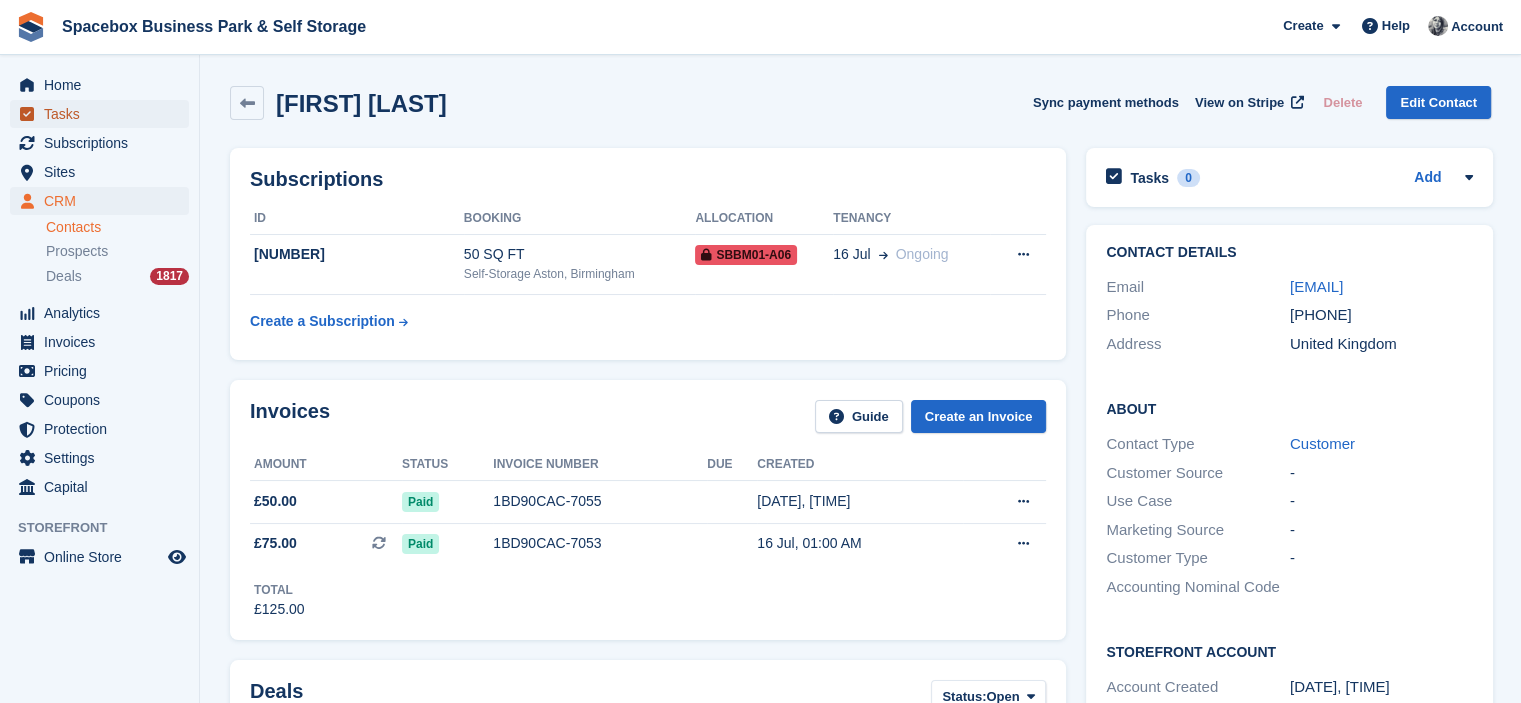 click on "Tasks" at bounding box center (104, 114) 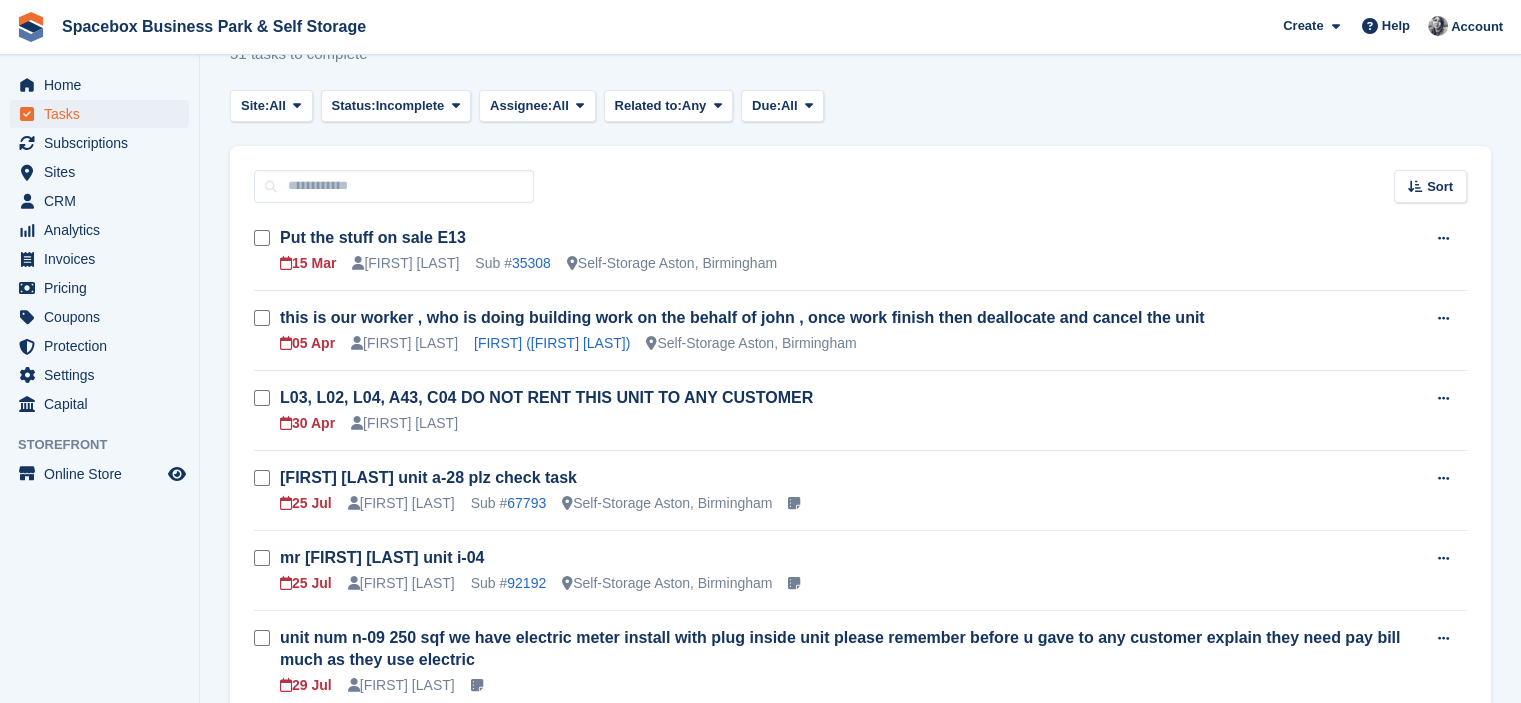 scroll, scrollTop: 0, scrollLeft: 0, axis: both 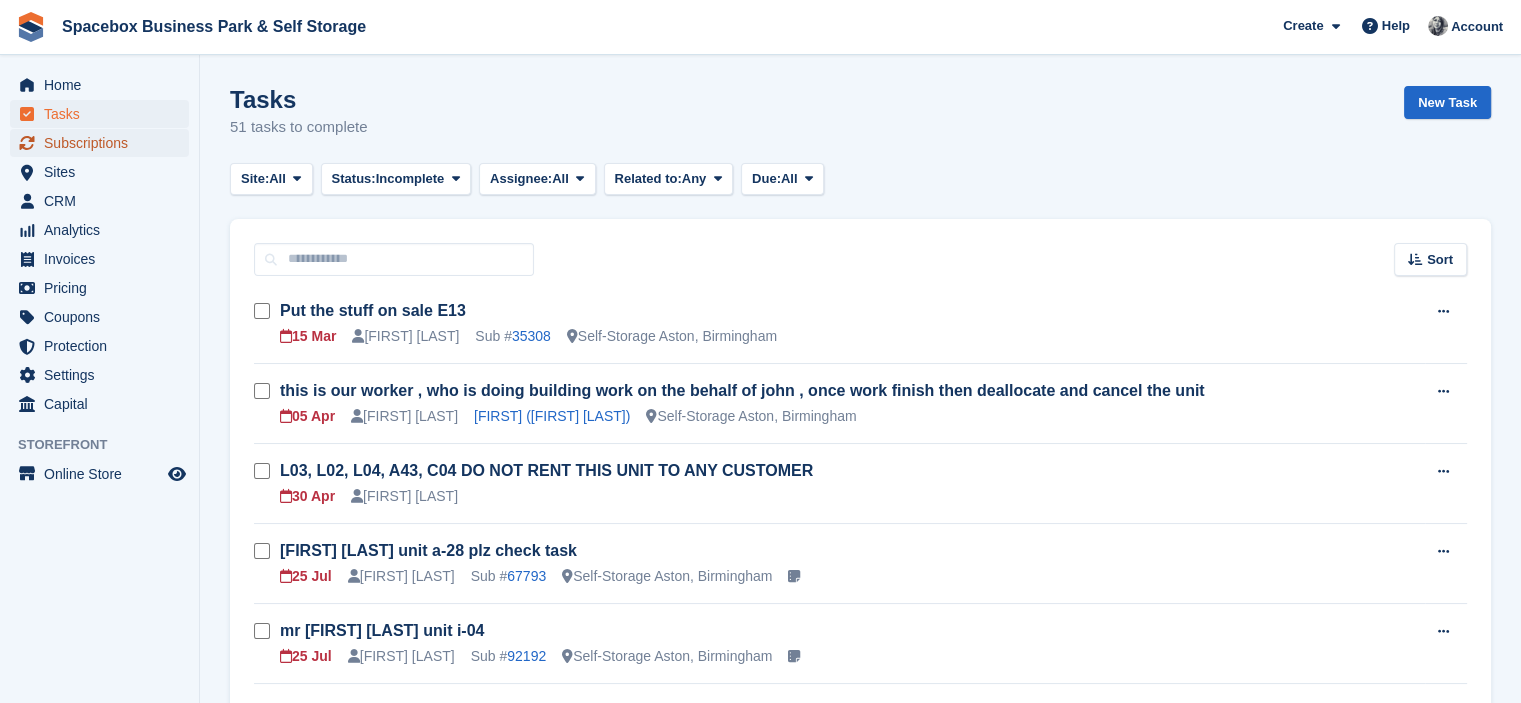 click on "Subscriptions" at bounding box center [104, 143] 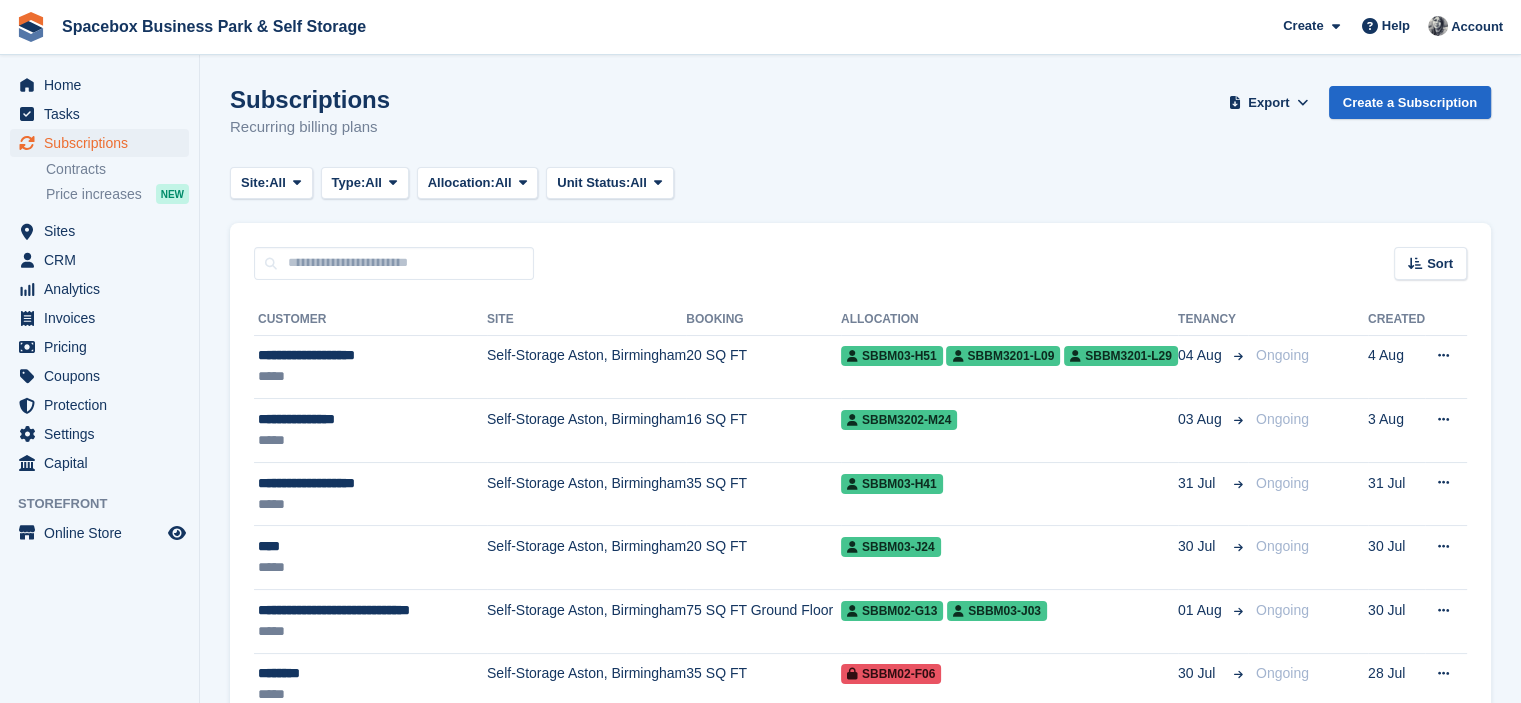 scroll, scrollTop: 0, scrollLeft: 0, axis: both 